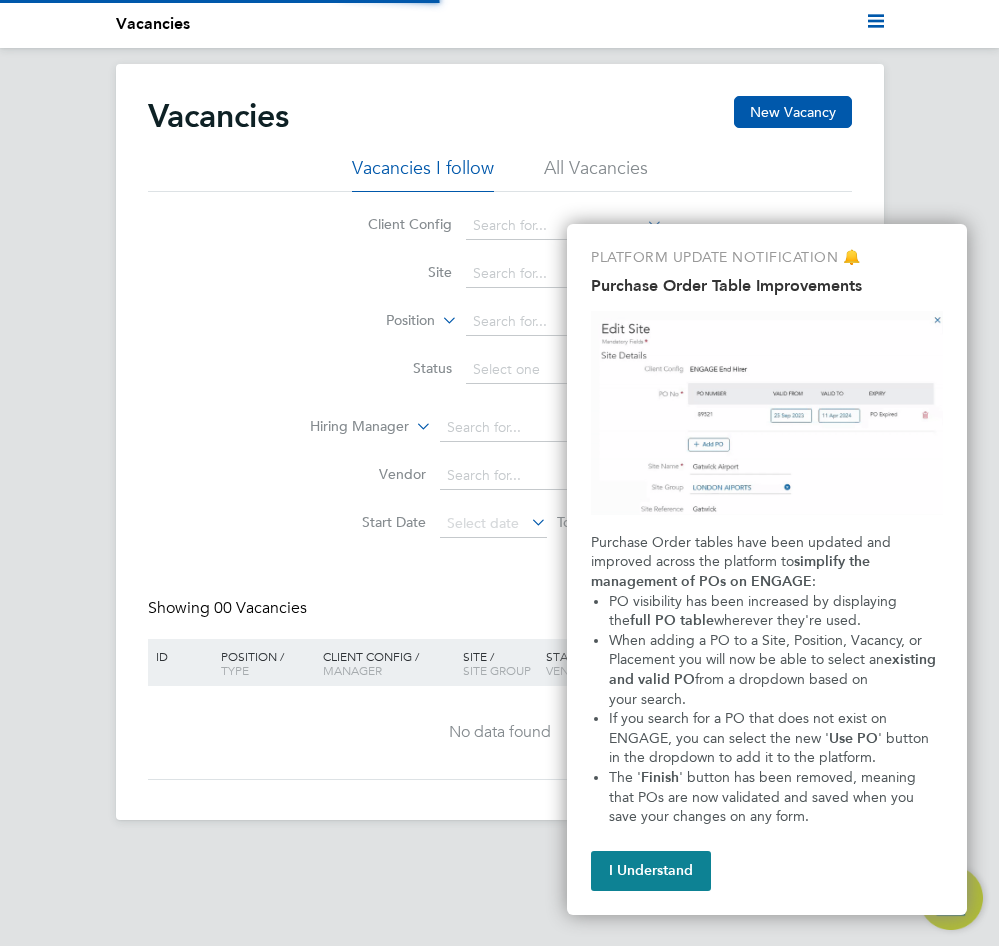 scroll, scrollTop: 0, scrollLeft: 0, axis: both 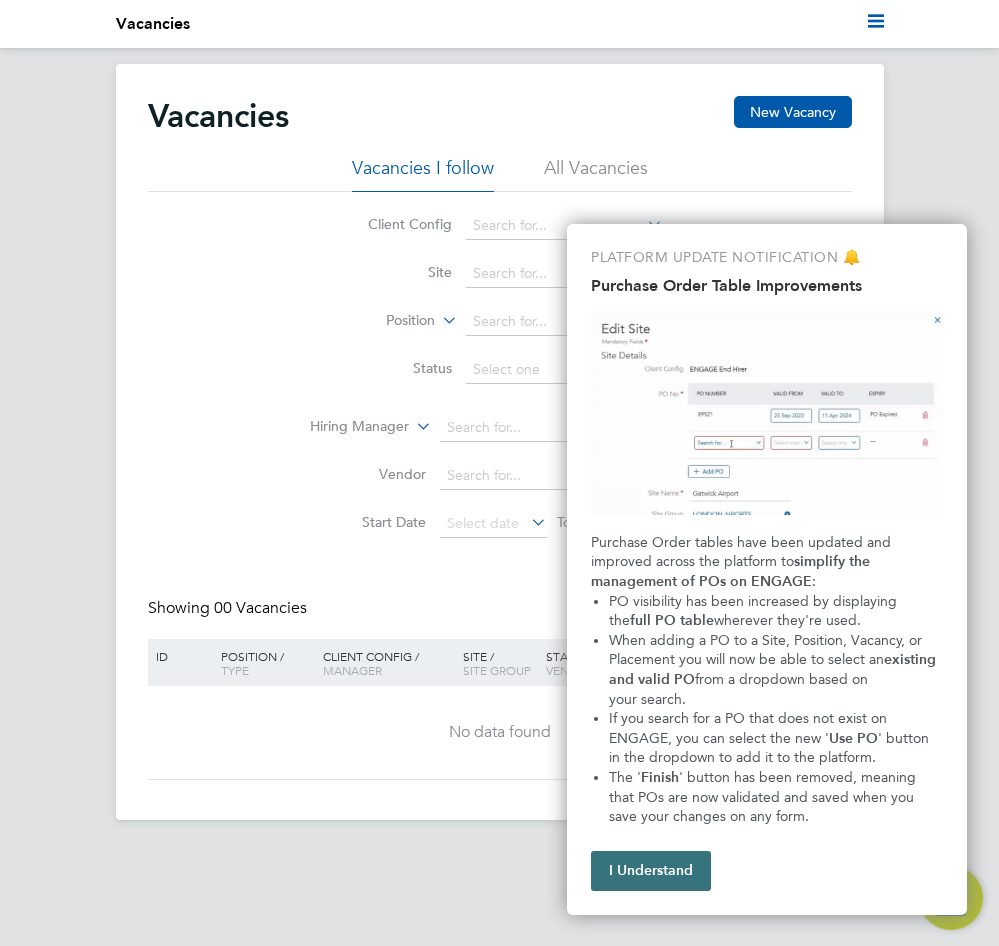 click on "I Understand" at bounding box center (651, 871) 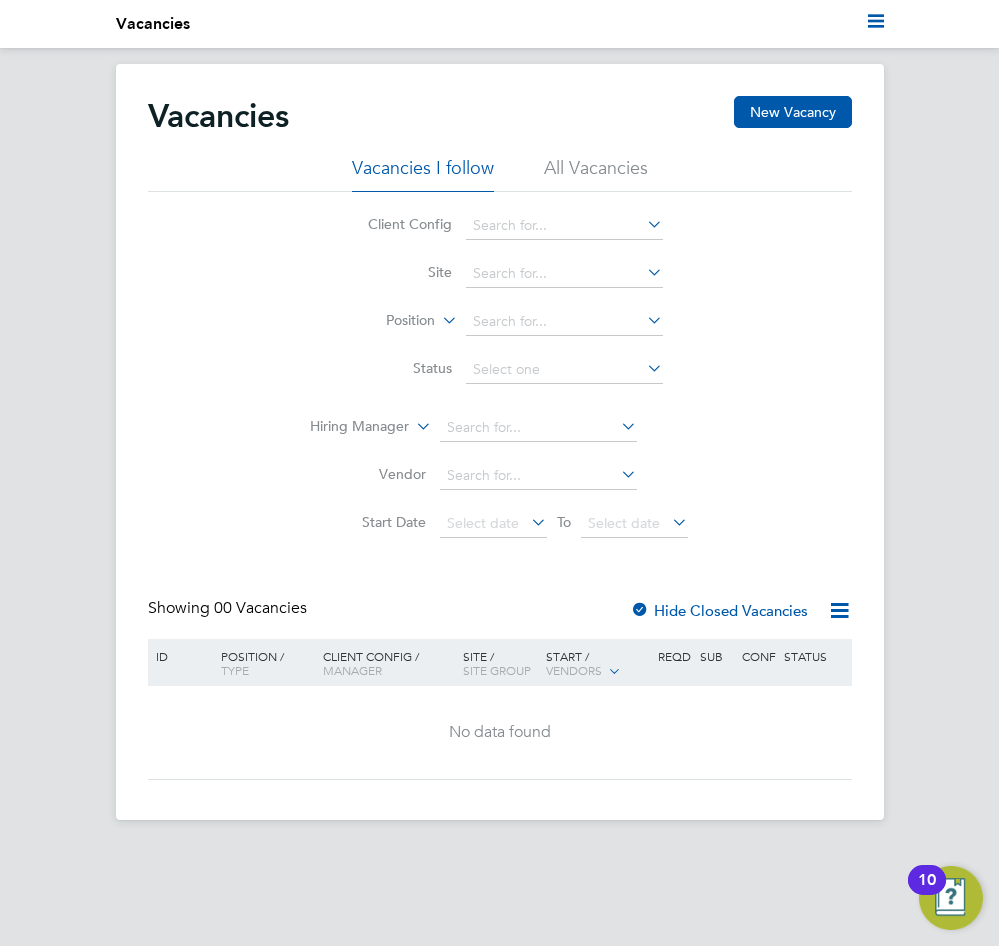 click on "Client Config     Site     Position     Status   Hiring Manager     Vendor   Start Date
Select date
To
Select date" 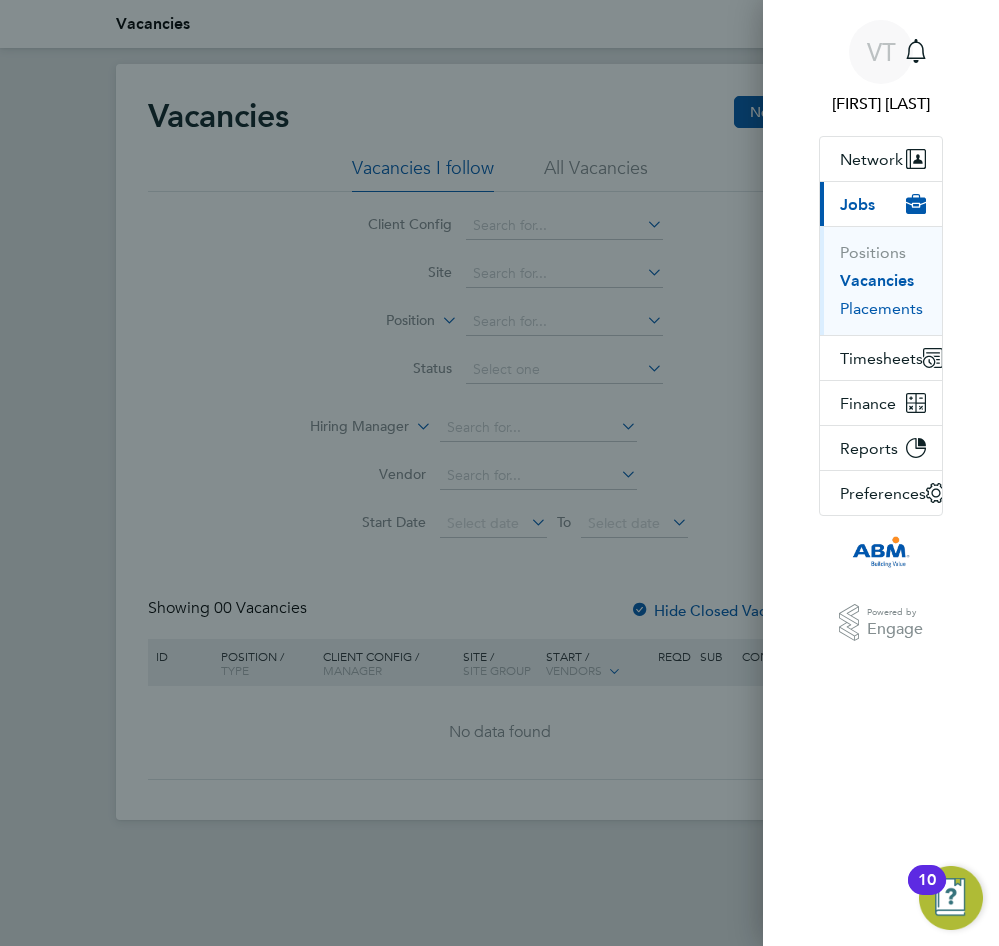 click on "Placements" at bounding box center [881, 309] 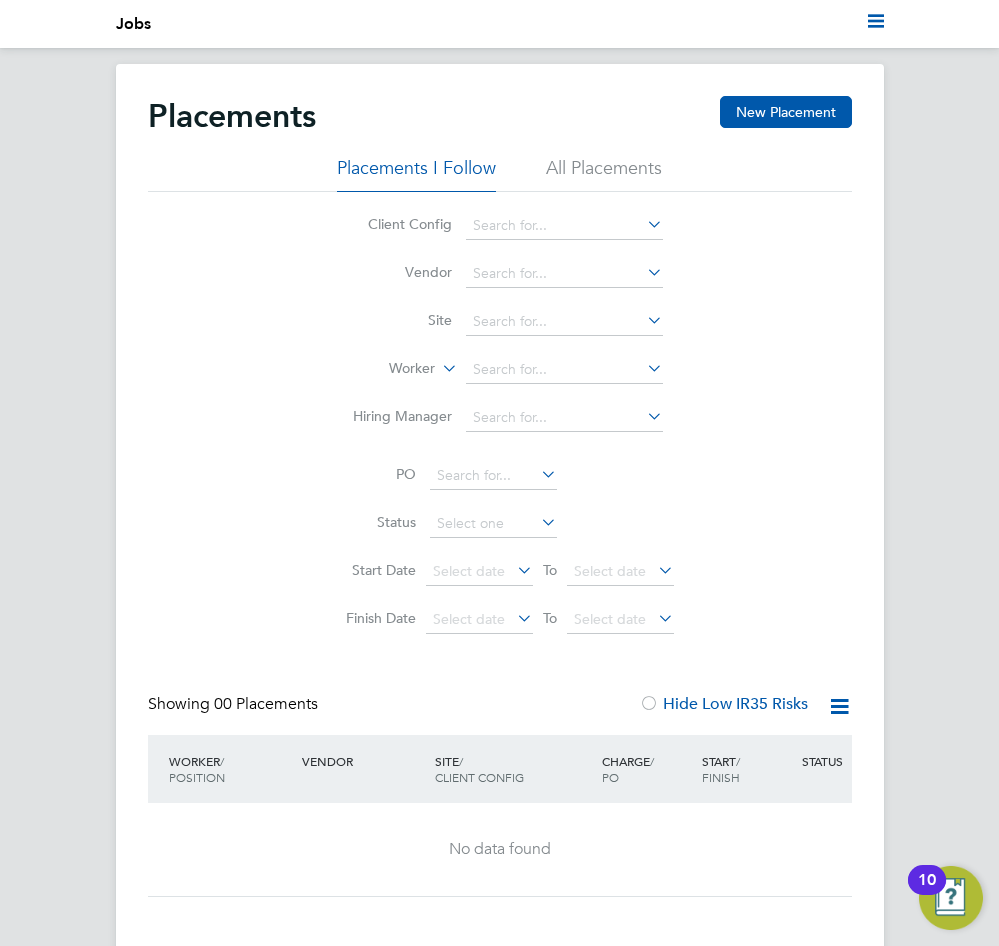 click 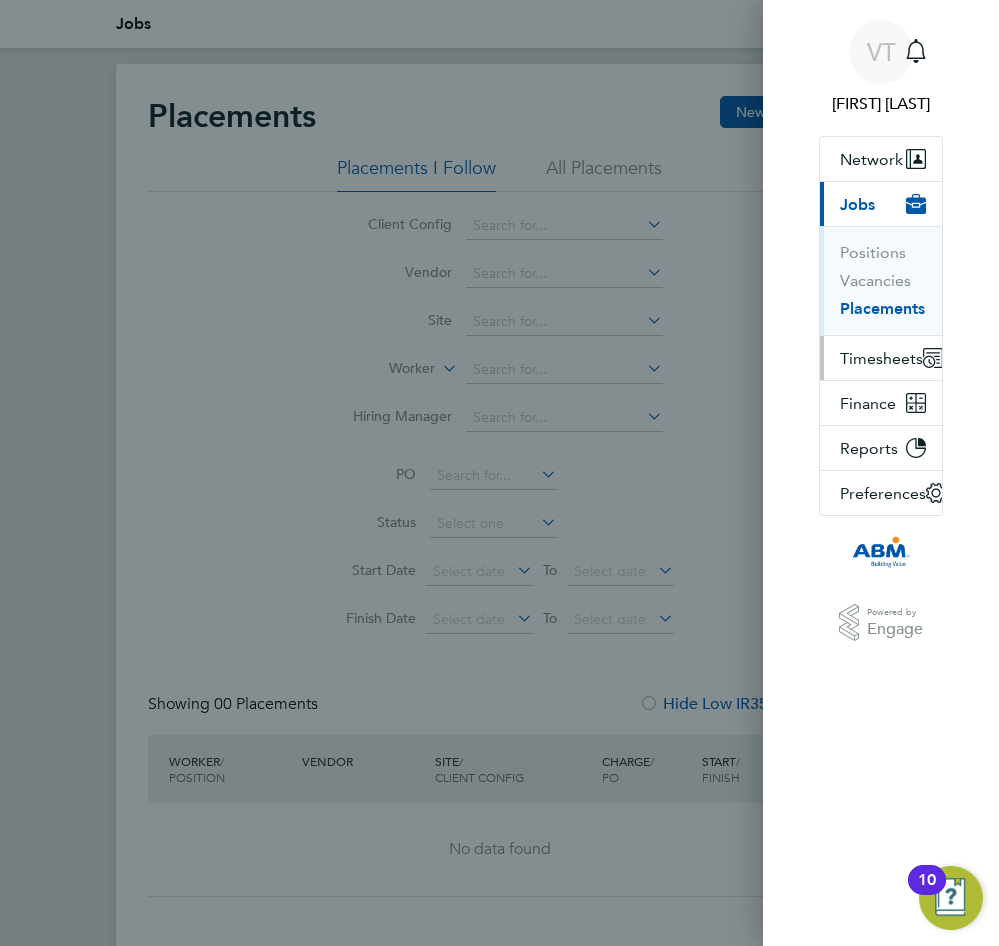 click on "Timesheets" at bounding box center [881, 358] 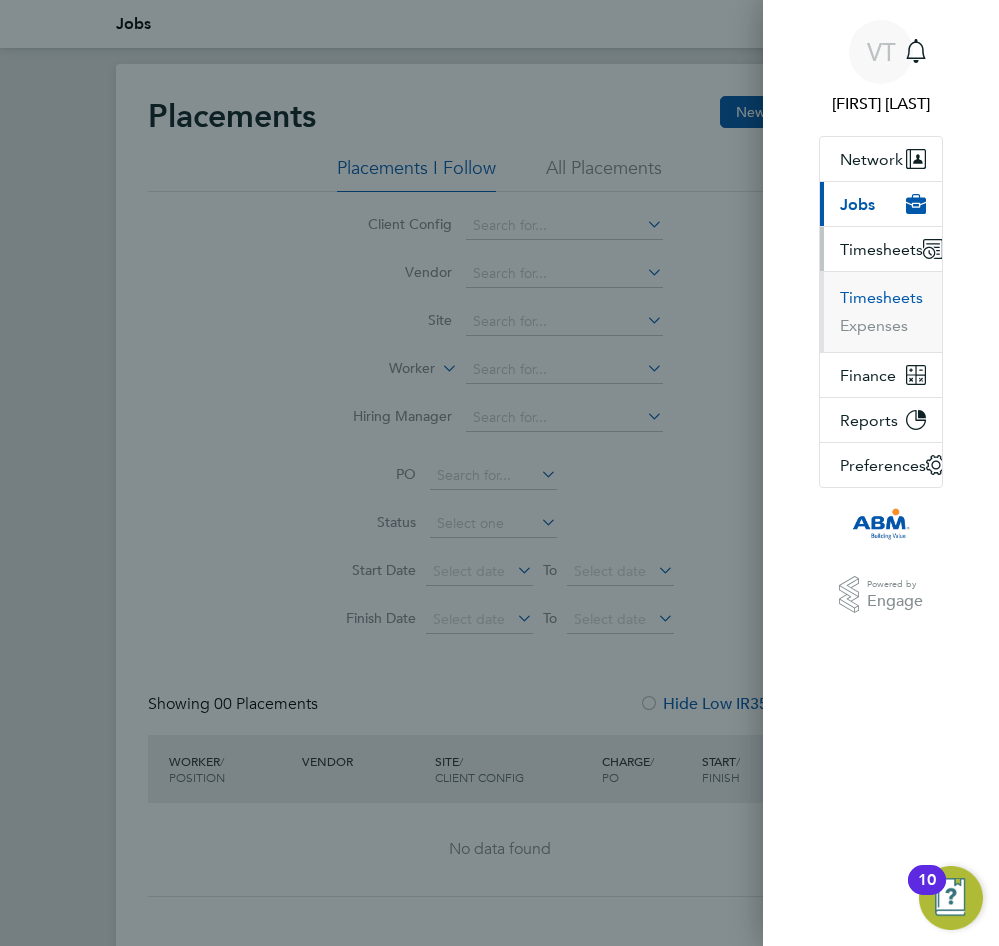click on "Timesheets" at bounding box center (881, 298) 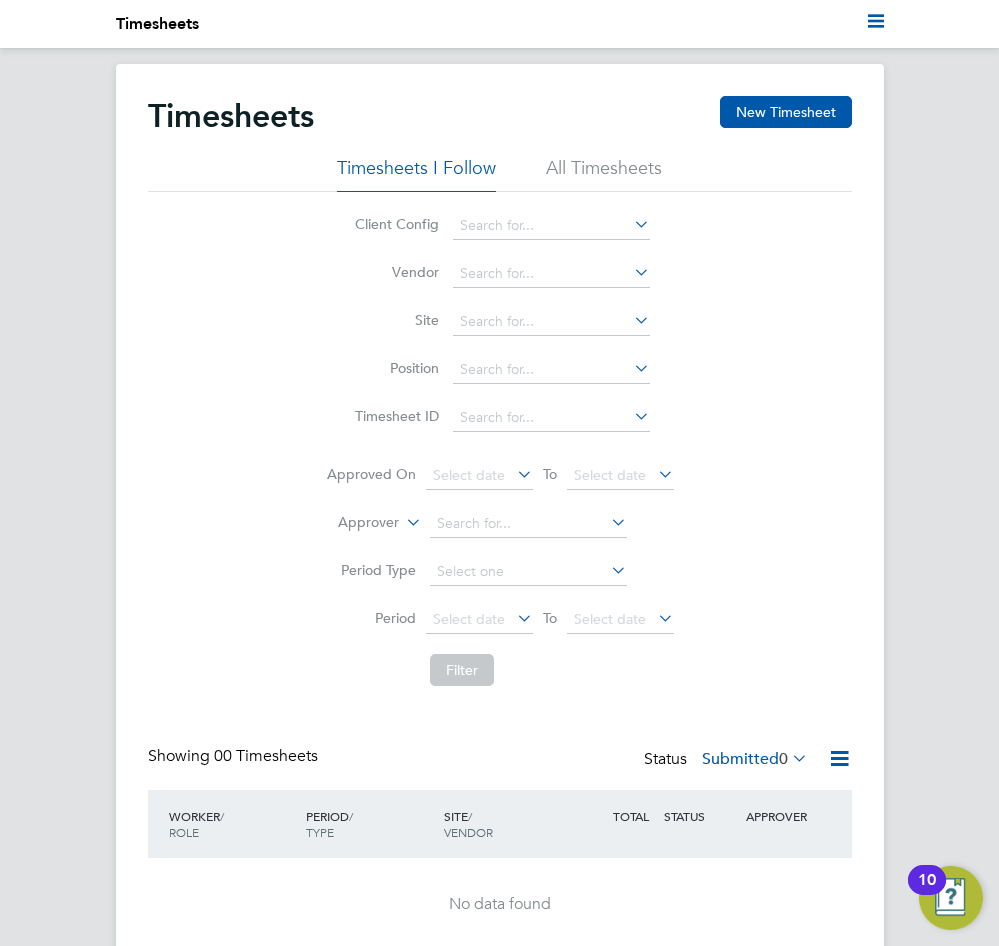 click 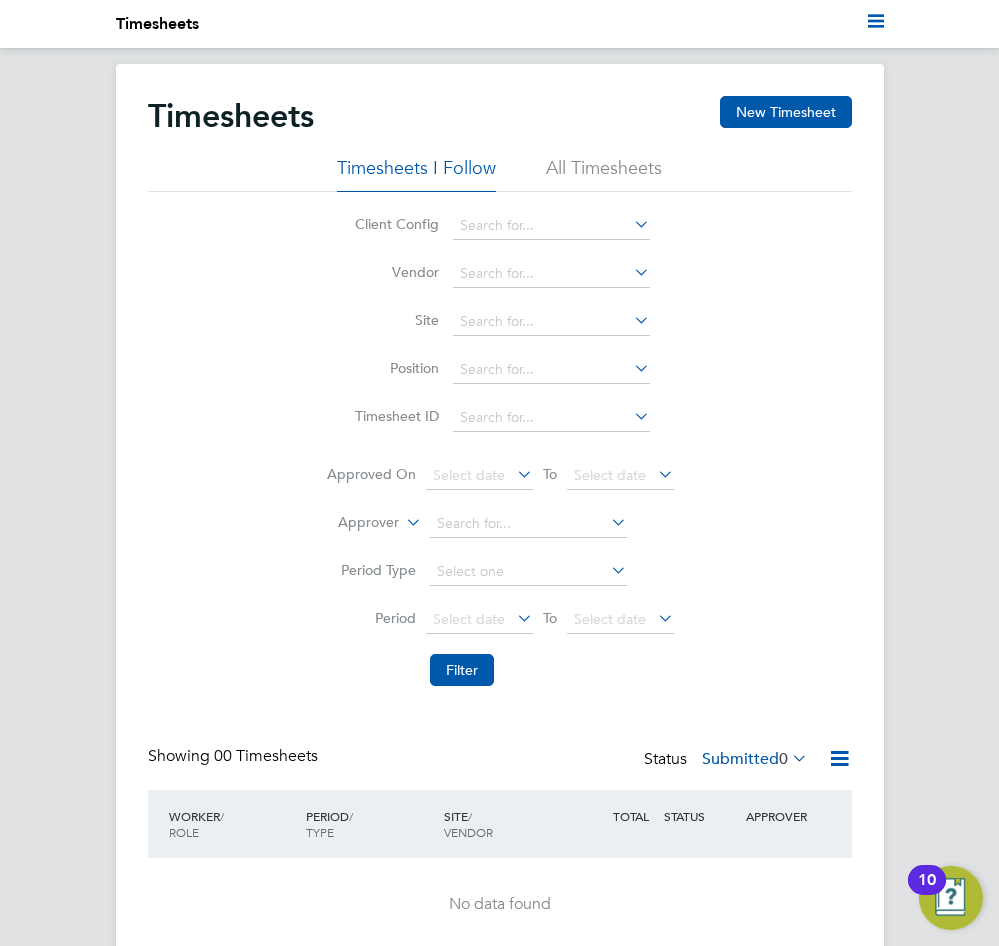 click 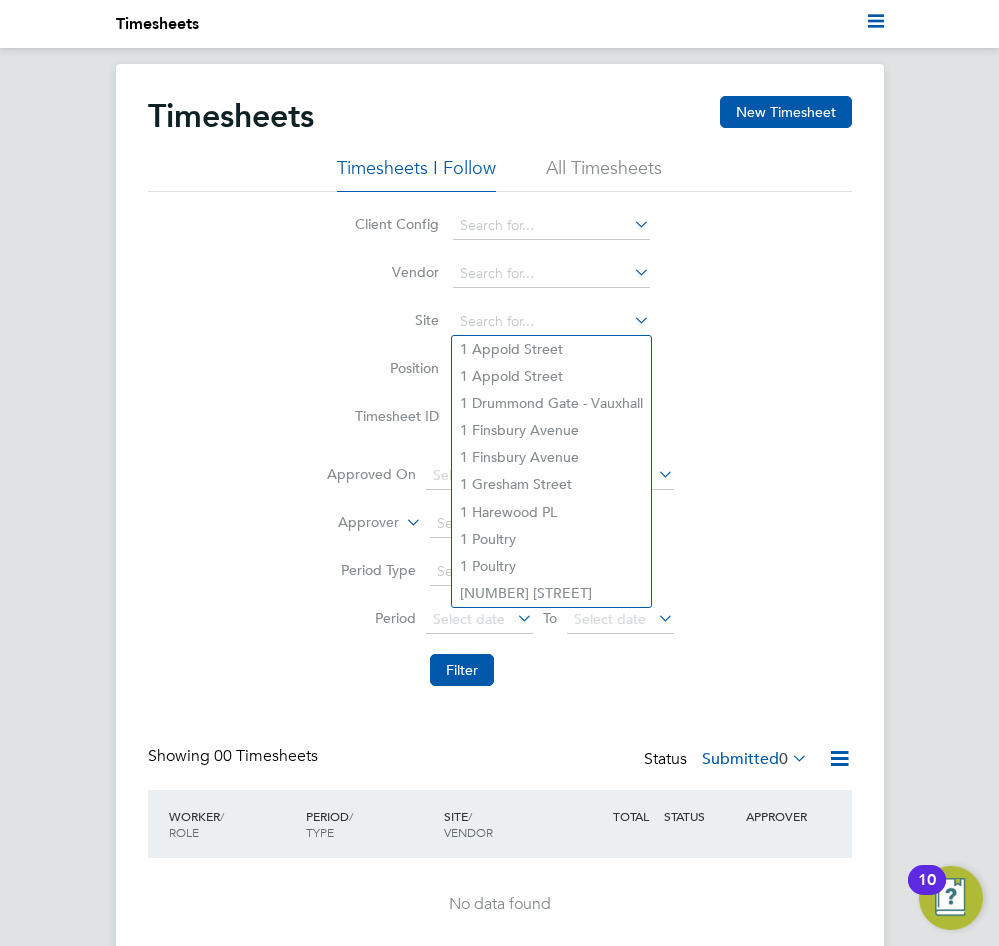 click on "Client Config   Vendor   Site   Position   Timesheet ID   Approved On
Select date
To
Select date
Approver     Period Type   Period
Select date
To
Select date
Filter" 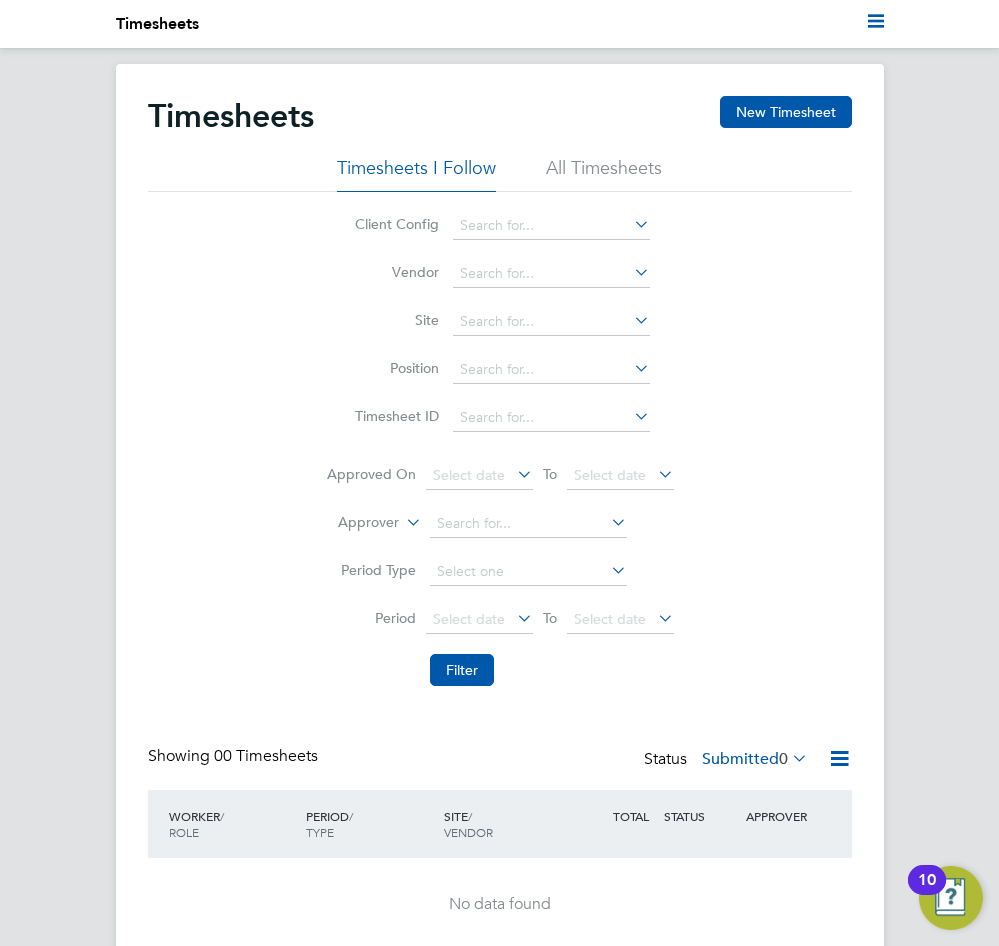 click 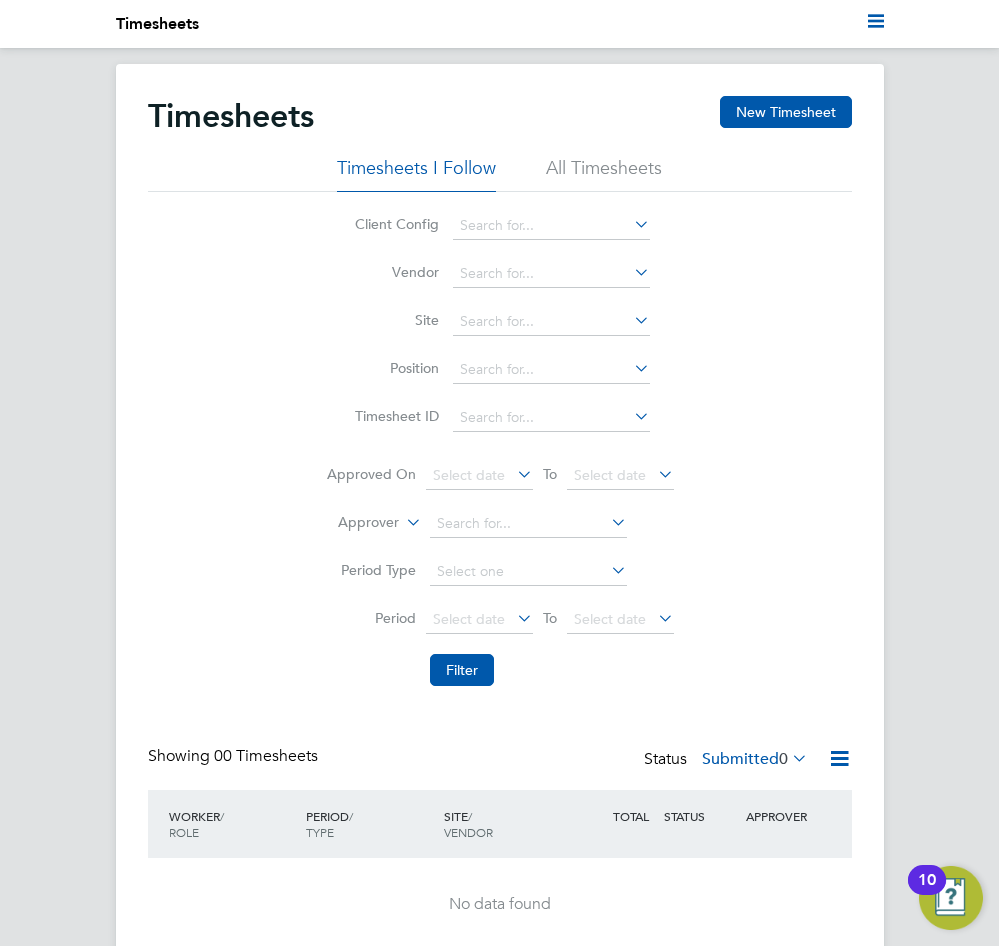 click on "Client Config   Vendor   Site   Position   Timesheet ID   Approved On
Select date
To
Select date
Approver     Period Type   Period
Select date
To
Select date
Filter" 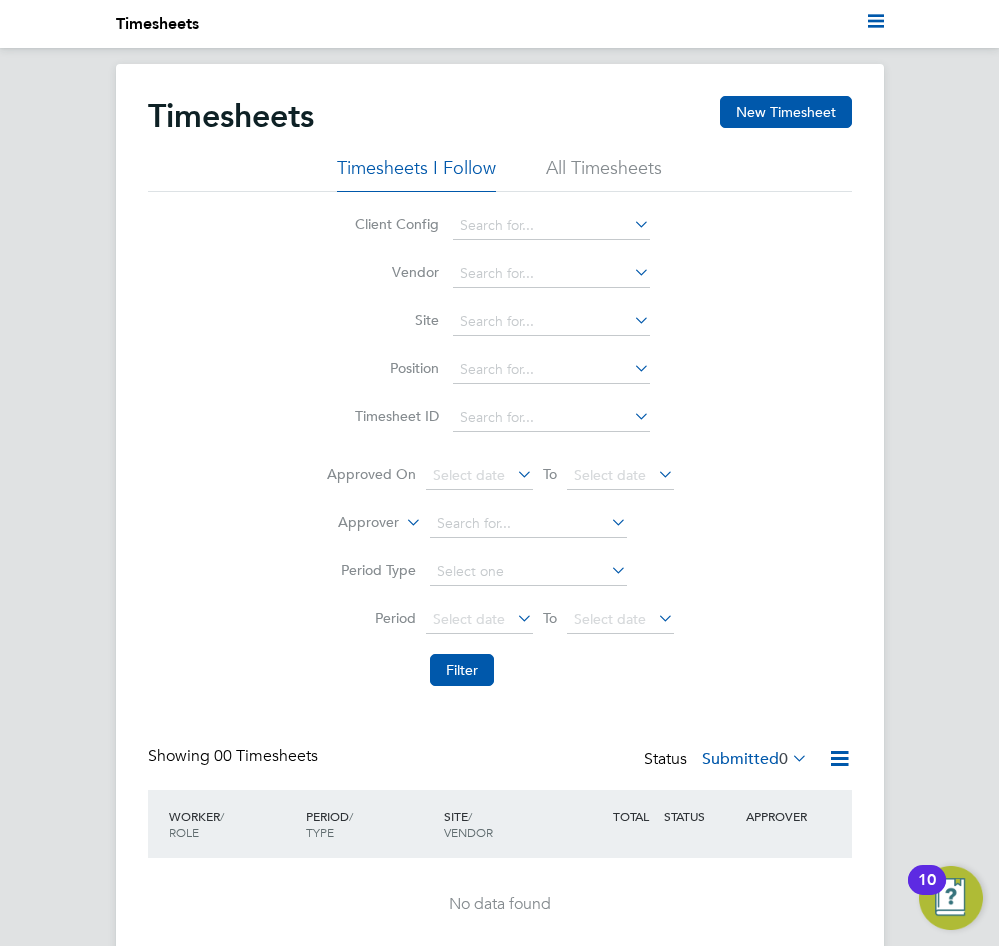 click 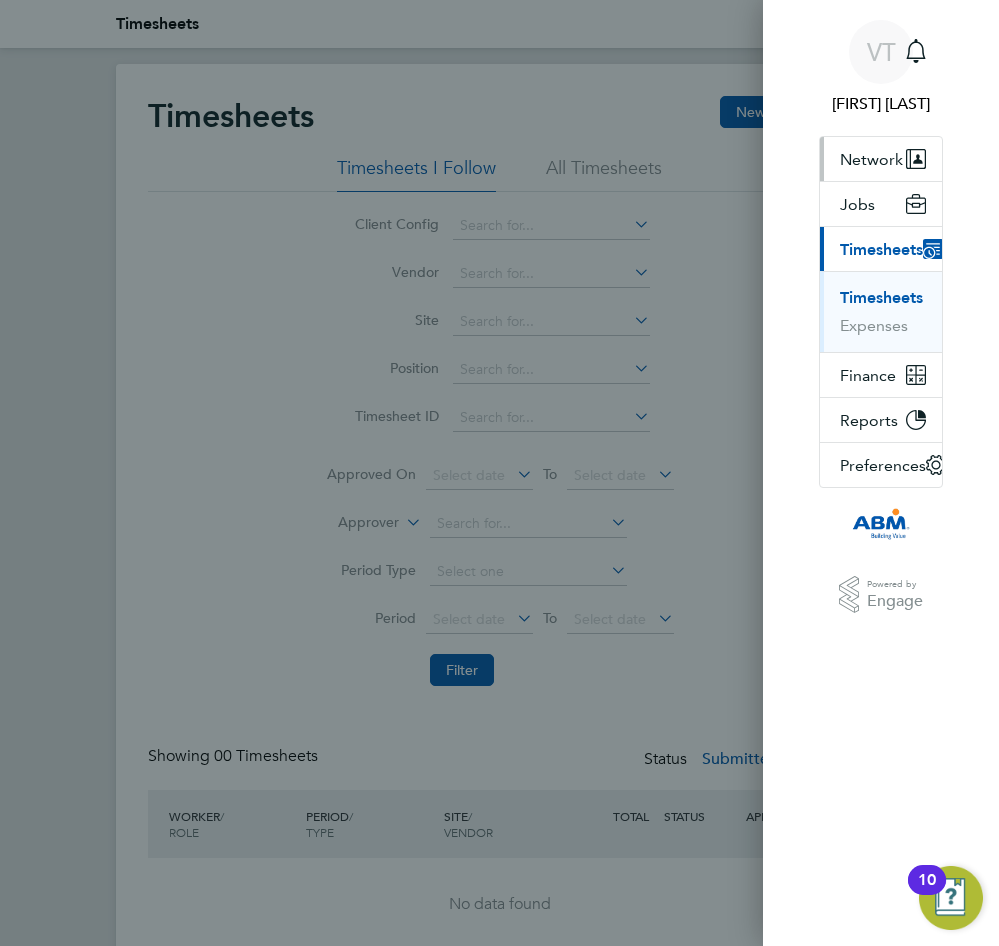 click on "Network" at bounding box center [871, 159] 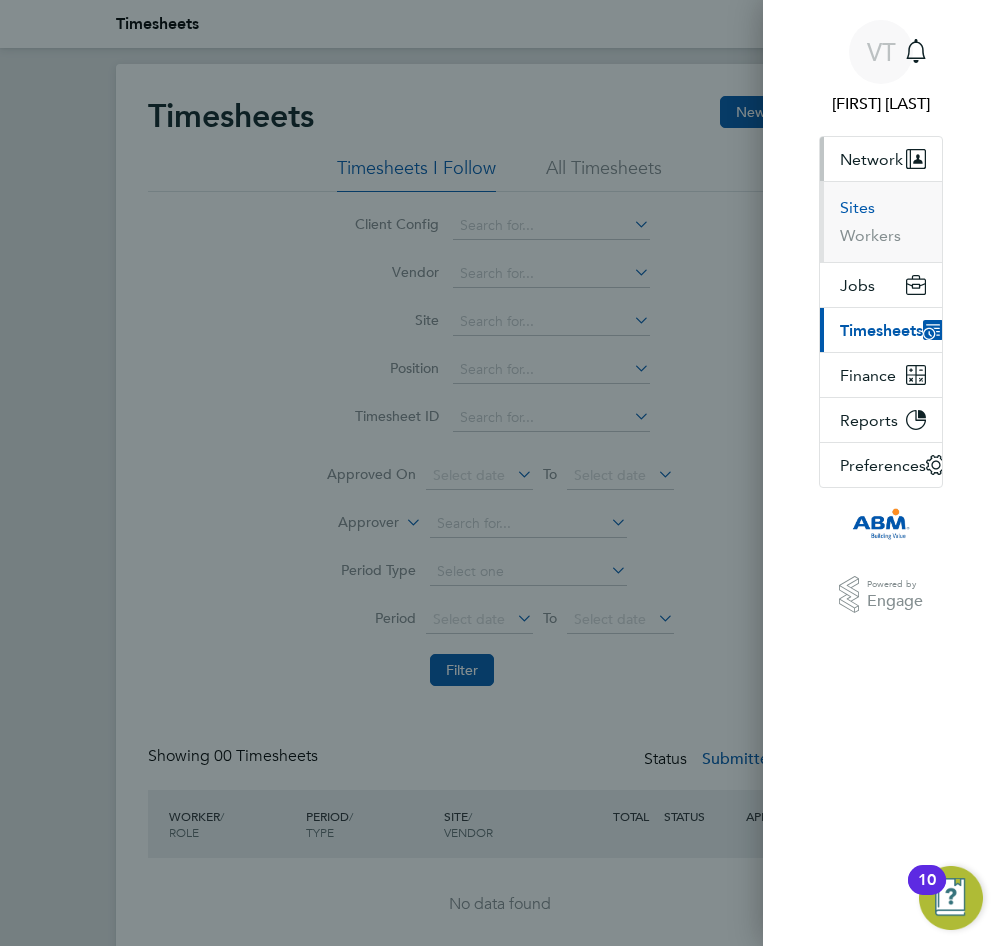 click on "Sites" at bounding box center (857, 208) 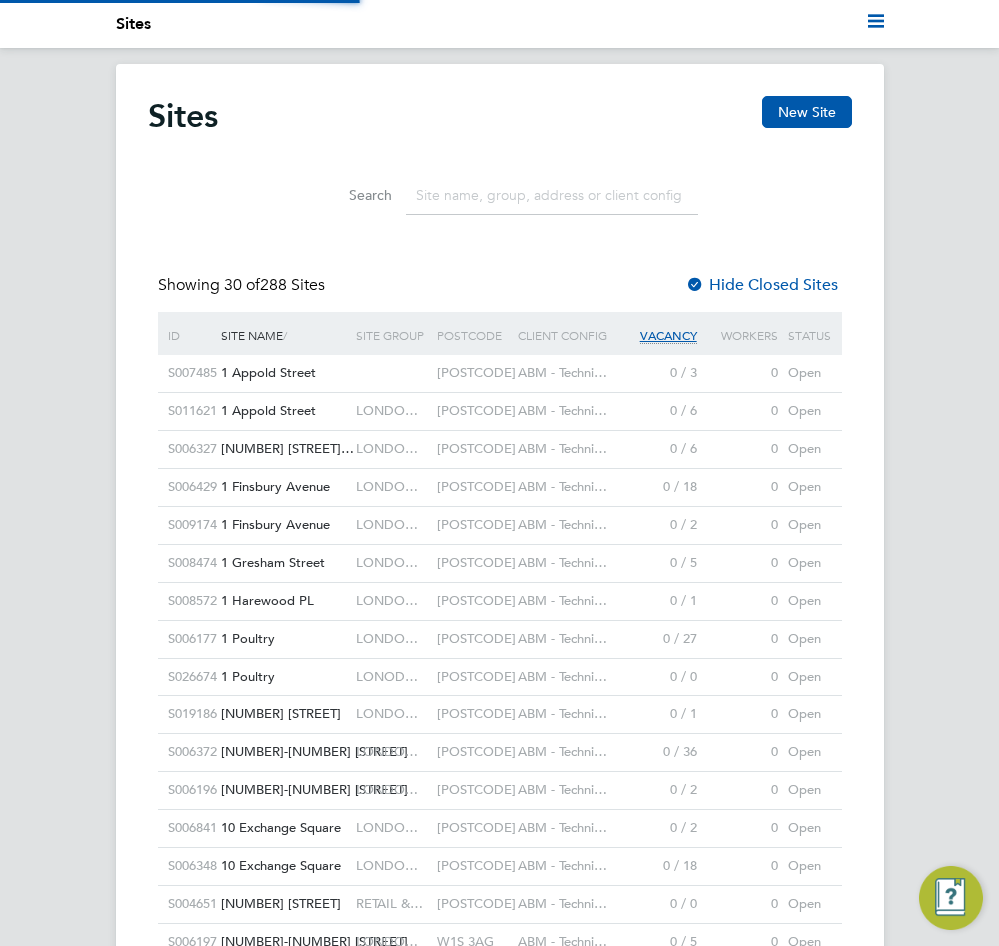 scroll, scrollTop: 10, scrollLeft: 10, axis: both 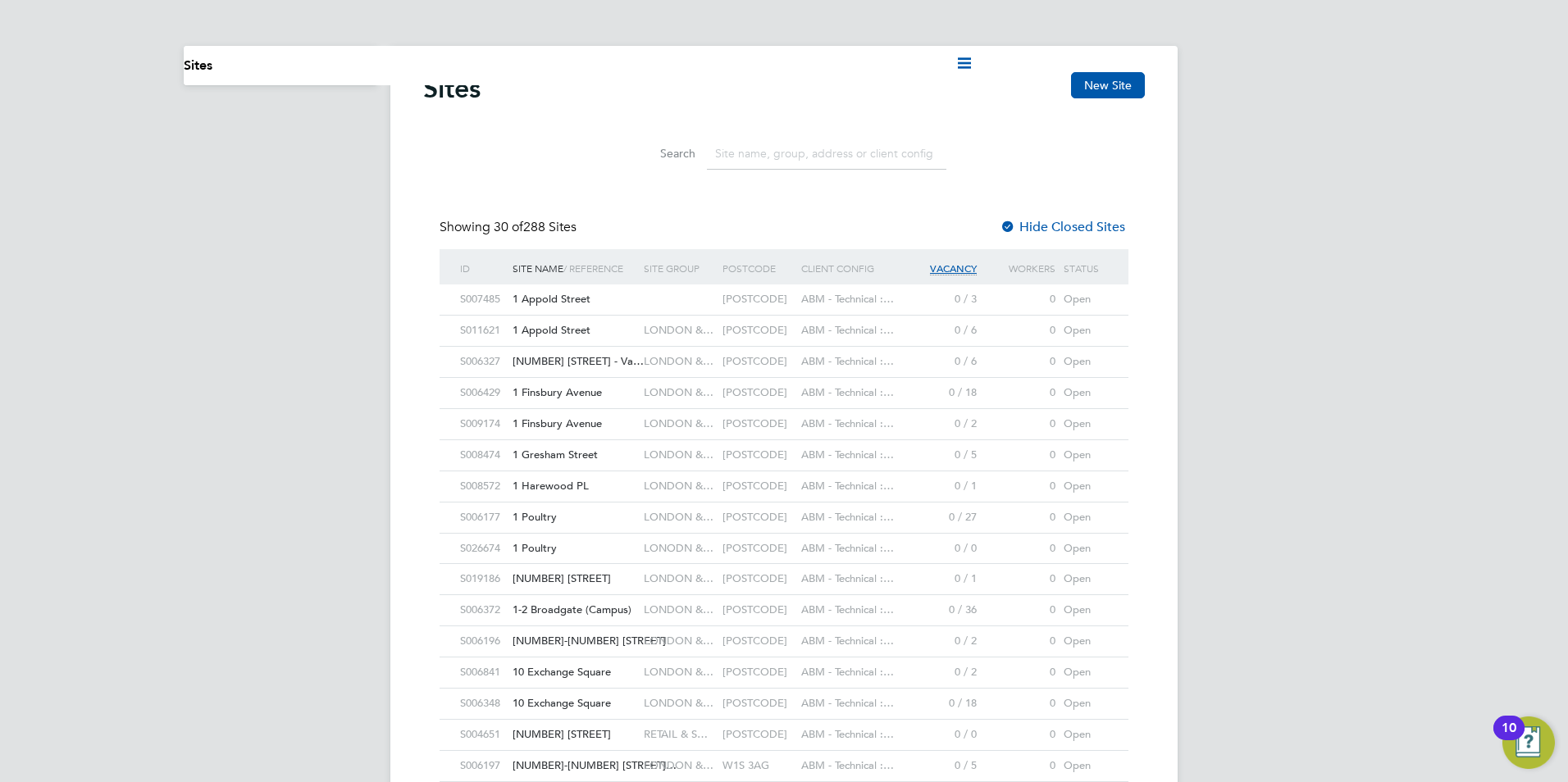click 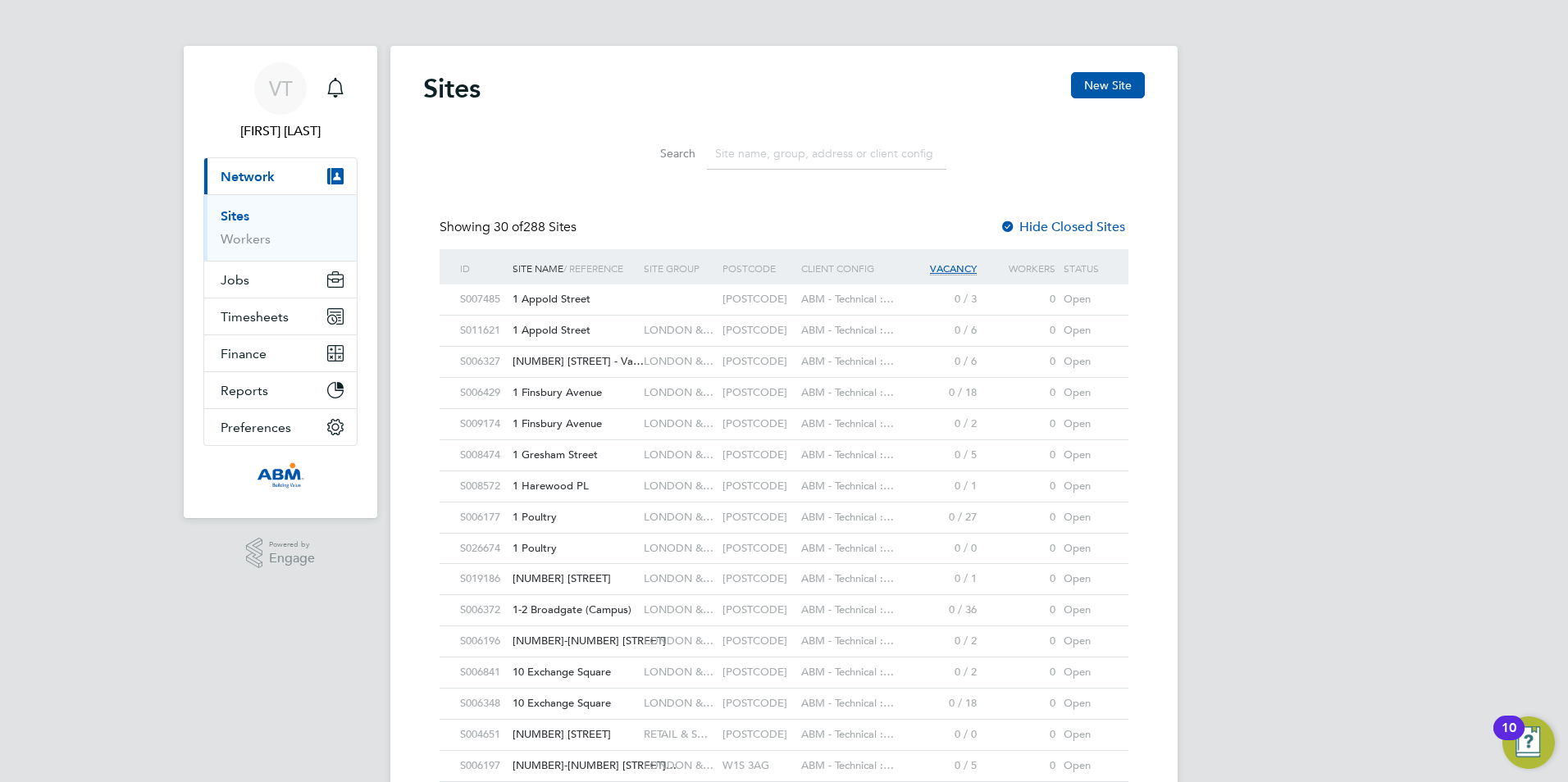 click on "VT [FIRST] [LAST] Notifications Applications Current page Network Sites Workers Jobs Positions Vacancies Placements Timesheets Timesheets Expenses Finance Invoices & Credit Notes Reports Report Downloads Preferences VMS Configurations Powered by Engage Sites New Site Search Showing 30 of 288 Sites Hide Closed Sites ID Site Name / Reference Site Group Postcode Client Config Vacancy Workers Status S007485 1 Appold Street &… [POSTCODE] ABM - Technical :… 0 / 3 0 Open S011621 1 Appold Street LONDON &… [POSTCODE] ABM - Technical :… 0 / 6 0 Open S006327 1 Drummond Gate - Va… LONDON &… [POSTCODE] ABM - Technical :… 0 / 6 0 Open S006429 1 Finsbury Avenue LONDON &… 0 / 18" at bounding box center [784, 662] 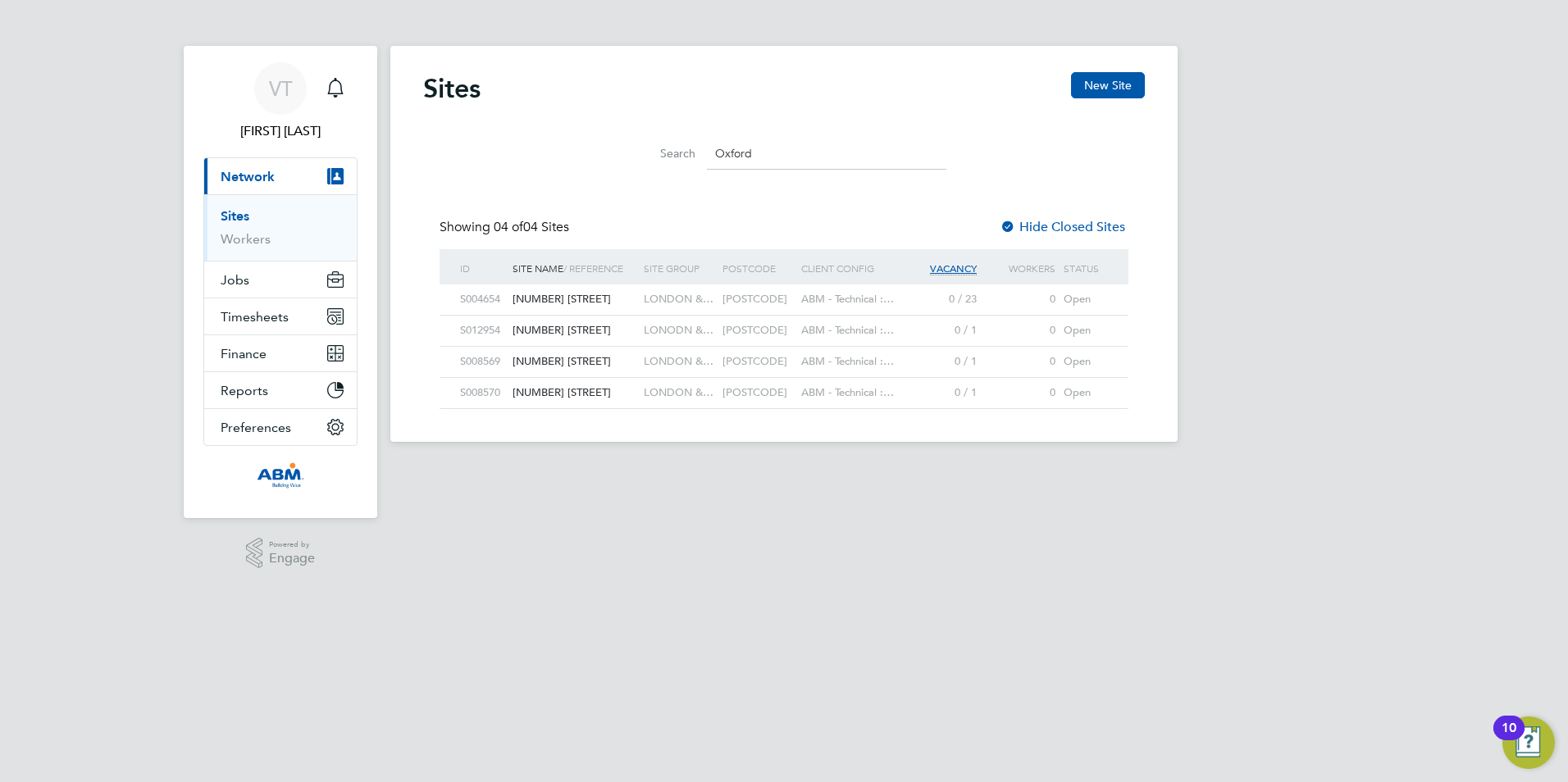 click on "VT [FIRST] [LAST] Notifications Applications Current page Network Sites Workers Jobs Positions Vacancies Placements Timesheets Timesheets Expenses Finance Invoices & Credit Notes Reports Report Downloads Preferences VMS Configurations Powered by Engage Sites New Site Search Oxford Showing 04 of 04 Sites Hide Closed Sites ID Site Name / Reference Site Group Postcode Client Config Vacancy Workers Status S004654 214 Oxford St LONDON &… [POSTCODE] ABM - Technical :… 0 / 23 0 Open S012954 214 Oxford St LONODN &… [POSTCODE] ABM - Technical :… 0 / 1 0 Open S008569 293 Oxford Street LONDON &… [POSTCODE] ABM - Technical :… 0 / 1 0 Open S008570 313 Oxford Street 0 / 1" at bounding box center [784, 234] 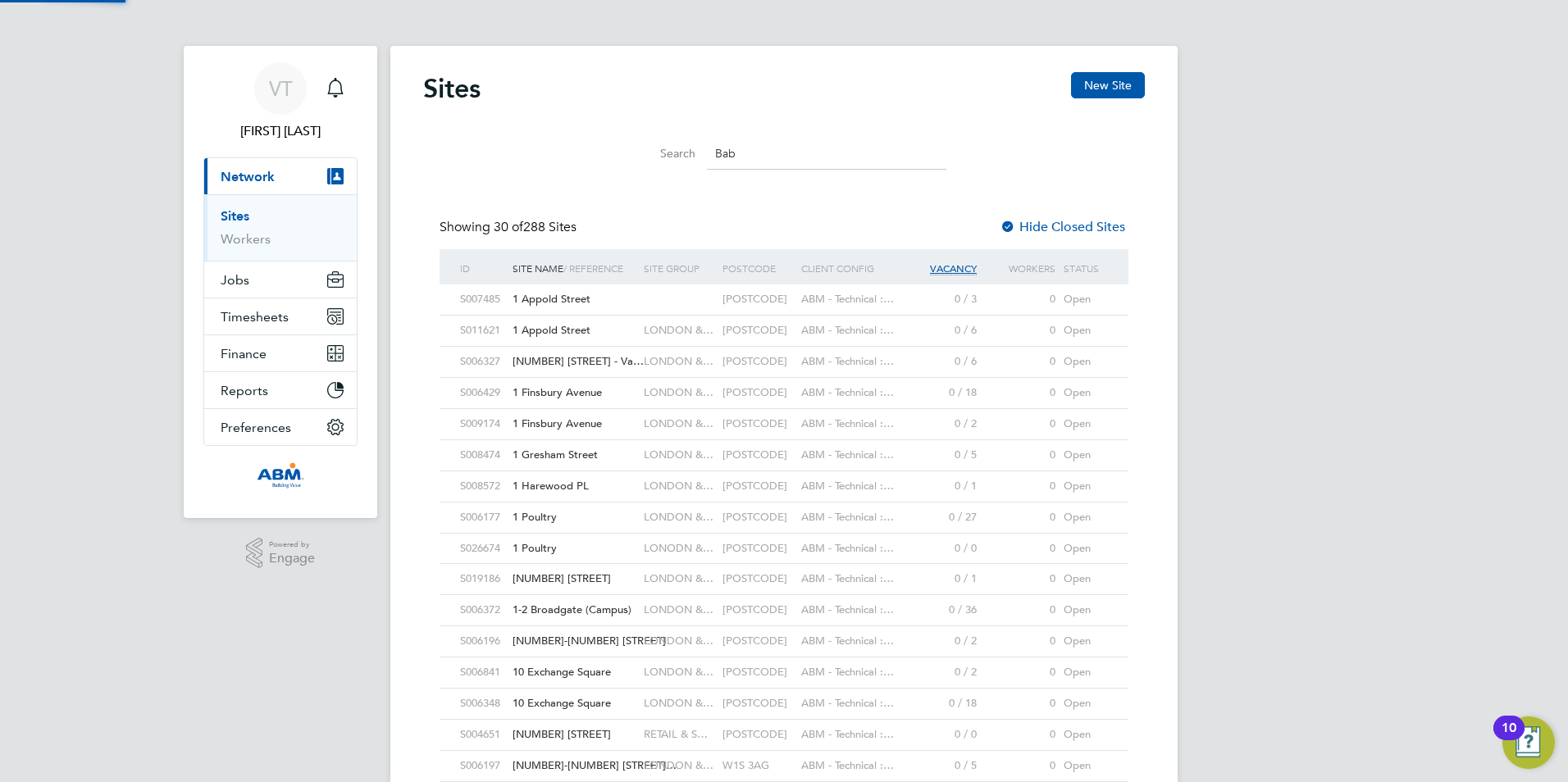 scroll, scrollTop: 8, scrollLeft: 8, axis: both 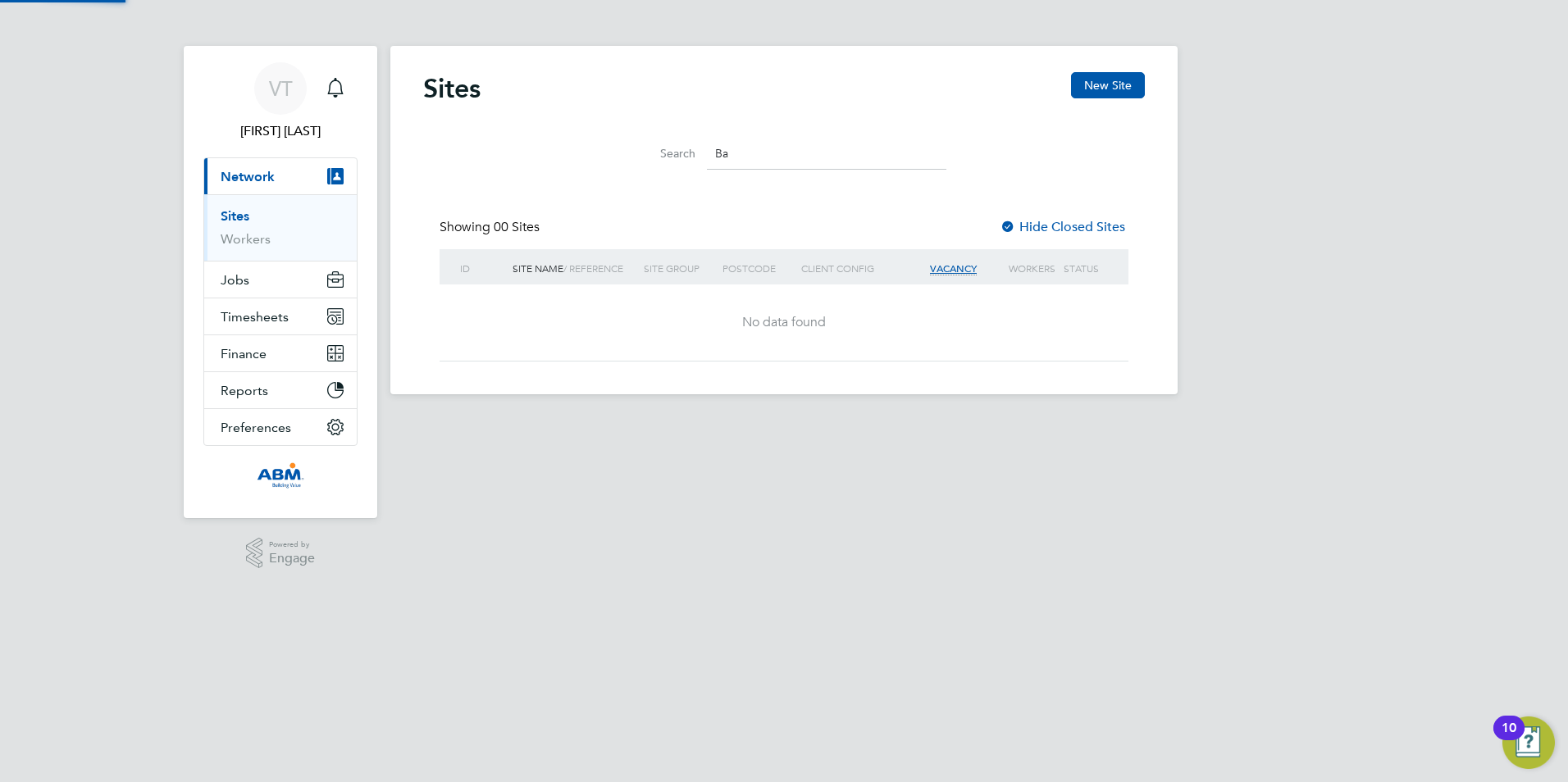 type on "B" 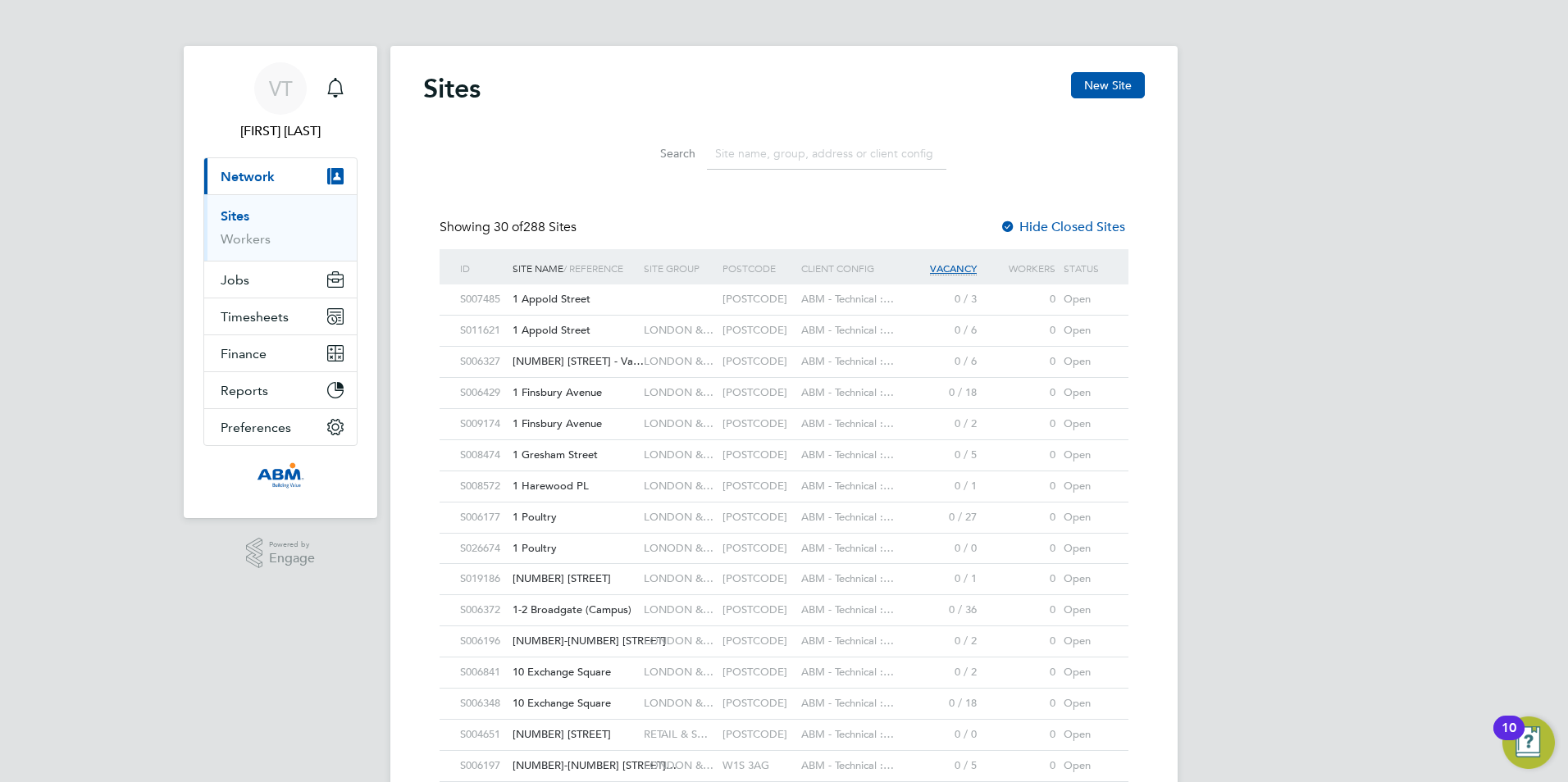click 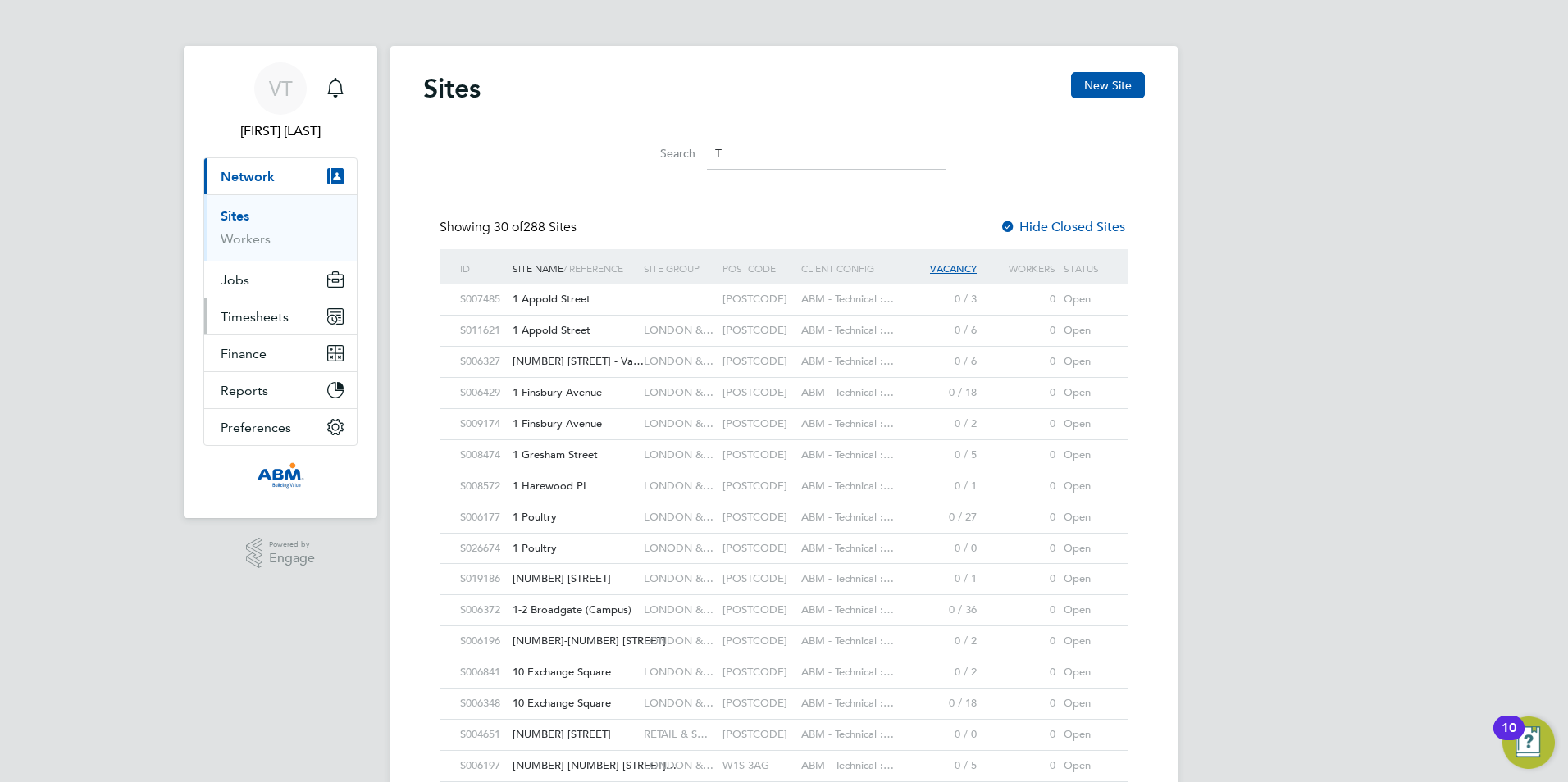 type on "T" 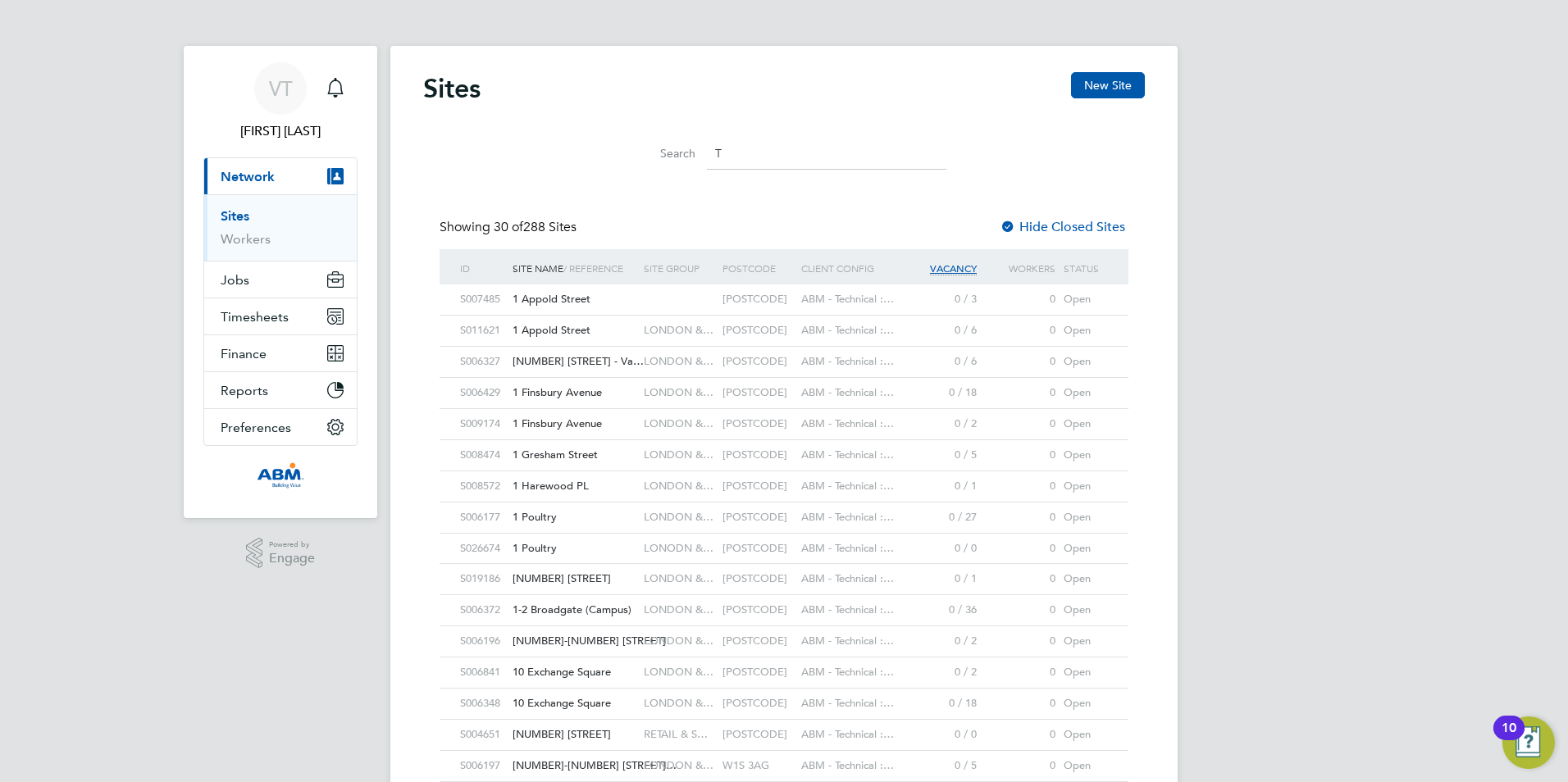 drag, startPoint x: 730, startPoint y: 149, endPoint x: 715, endPoint y: 149, distance: 15 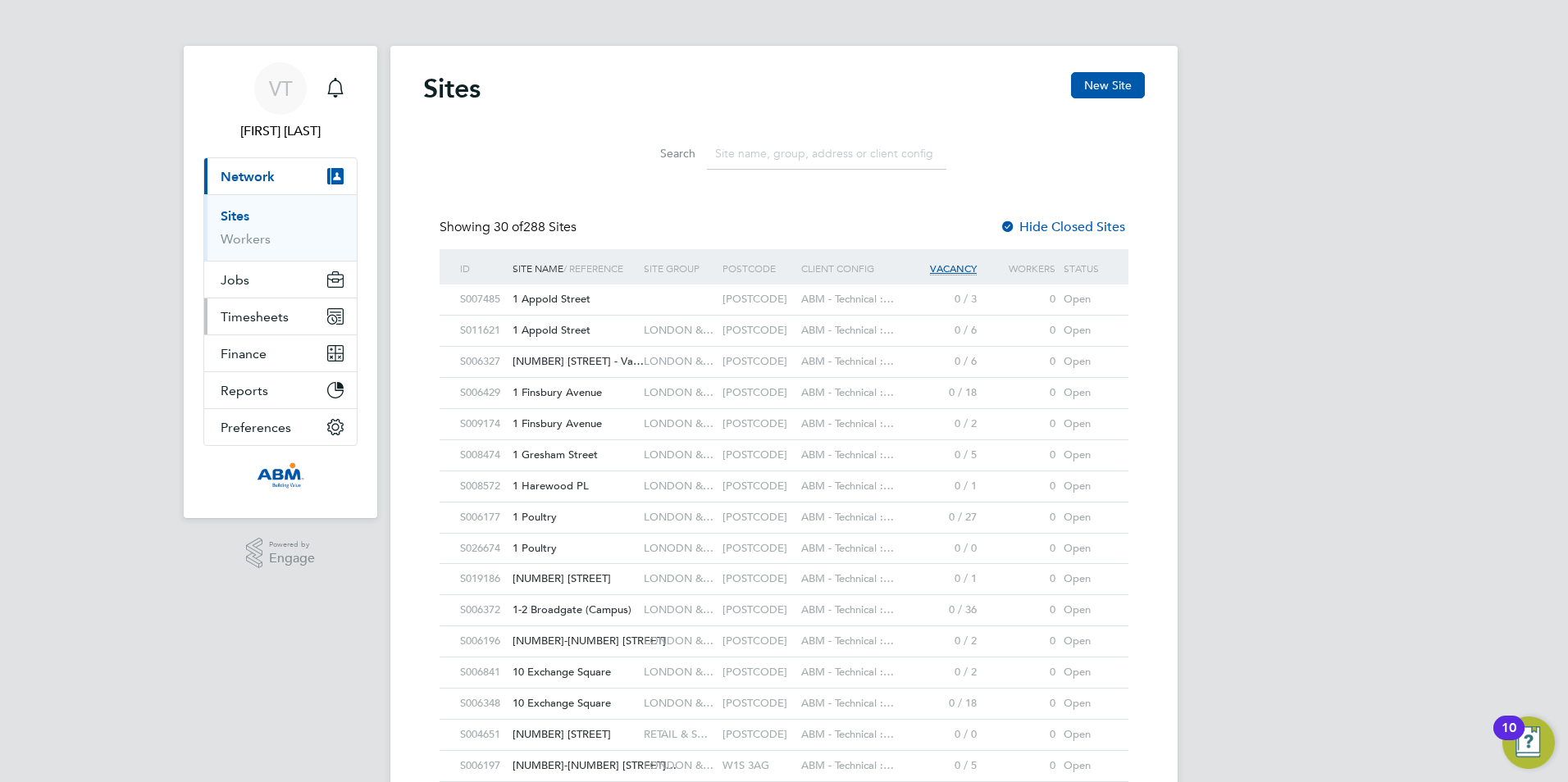 type 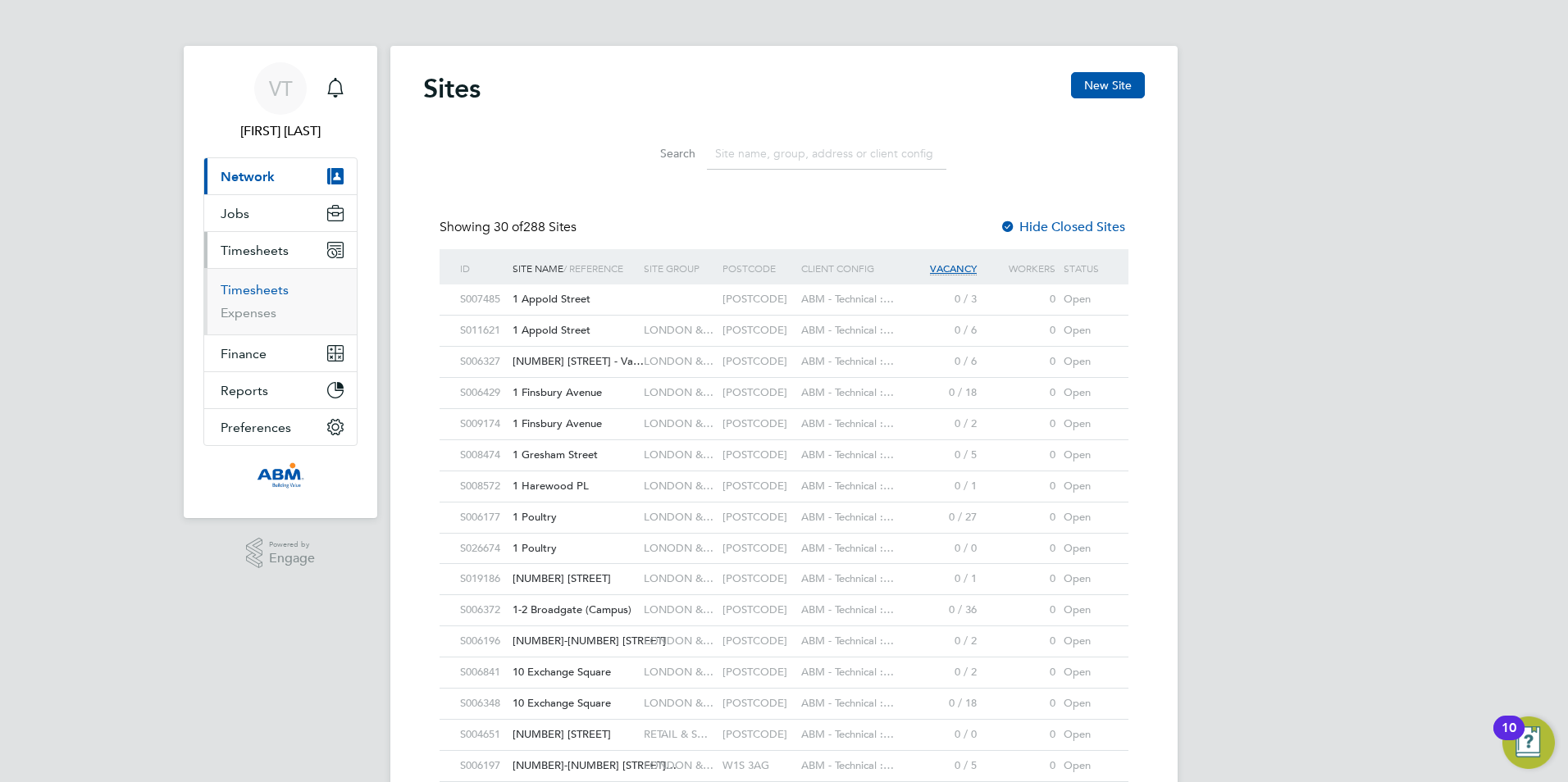 click on "Timesheets" at bounding box center [254, 289] 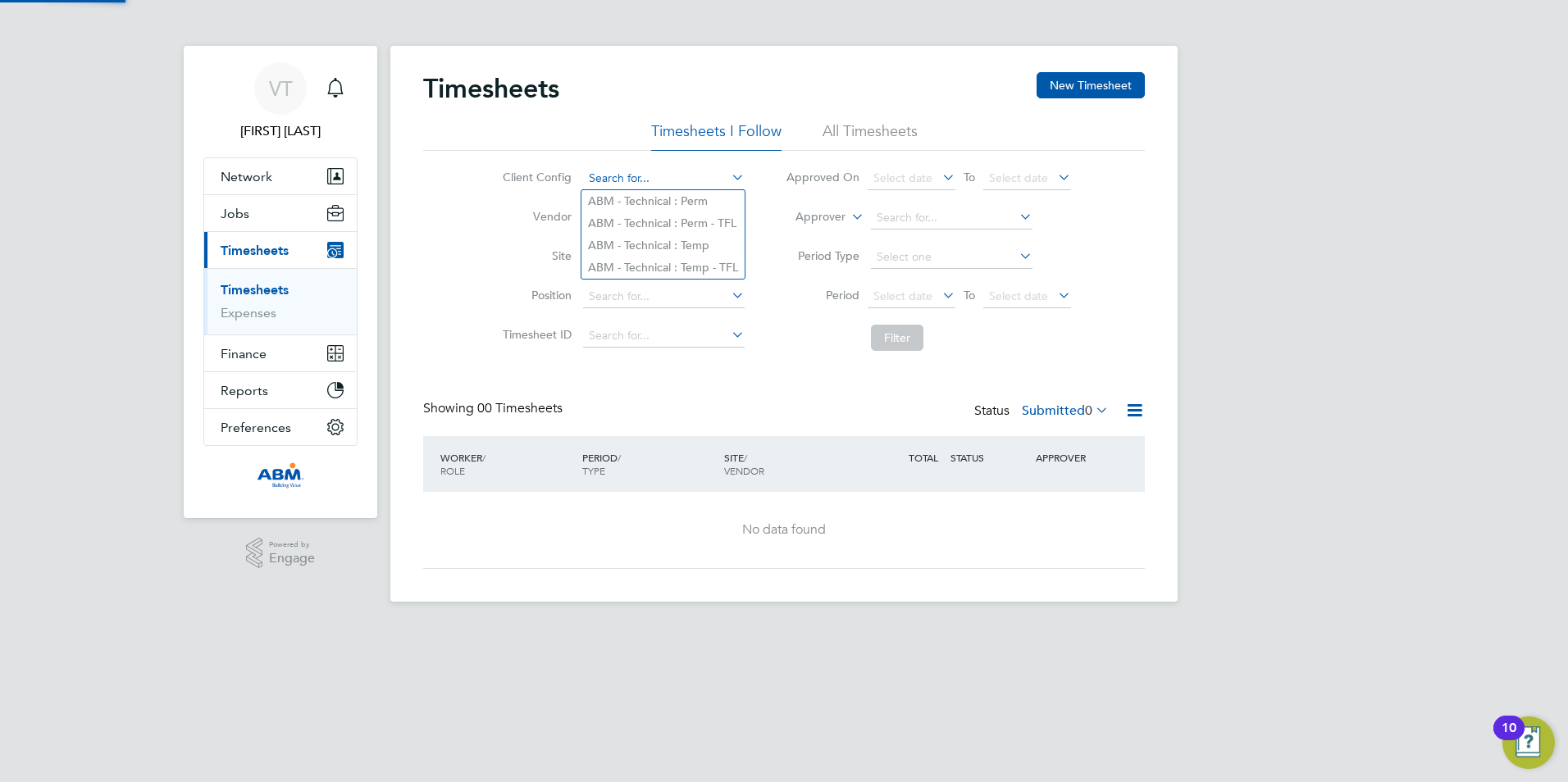 click 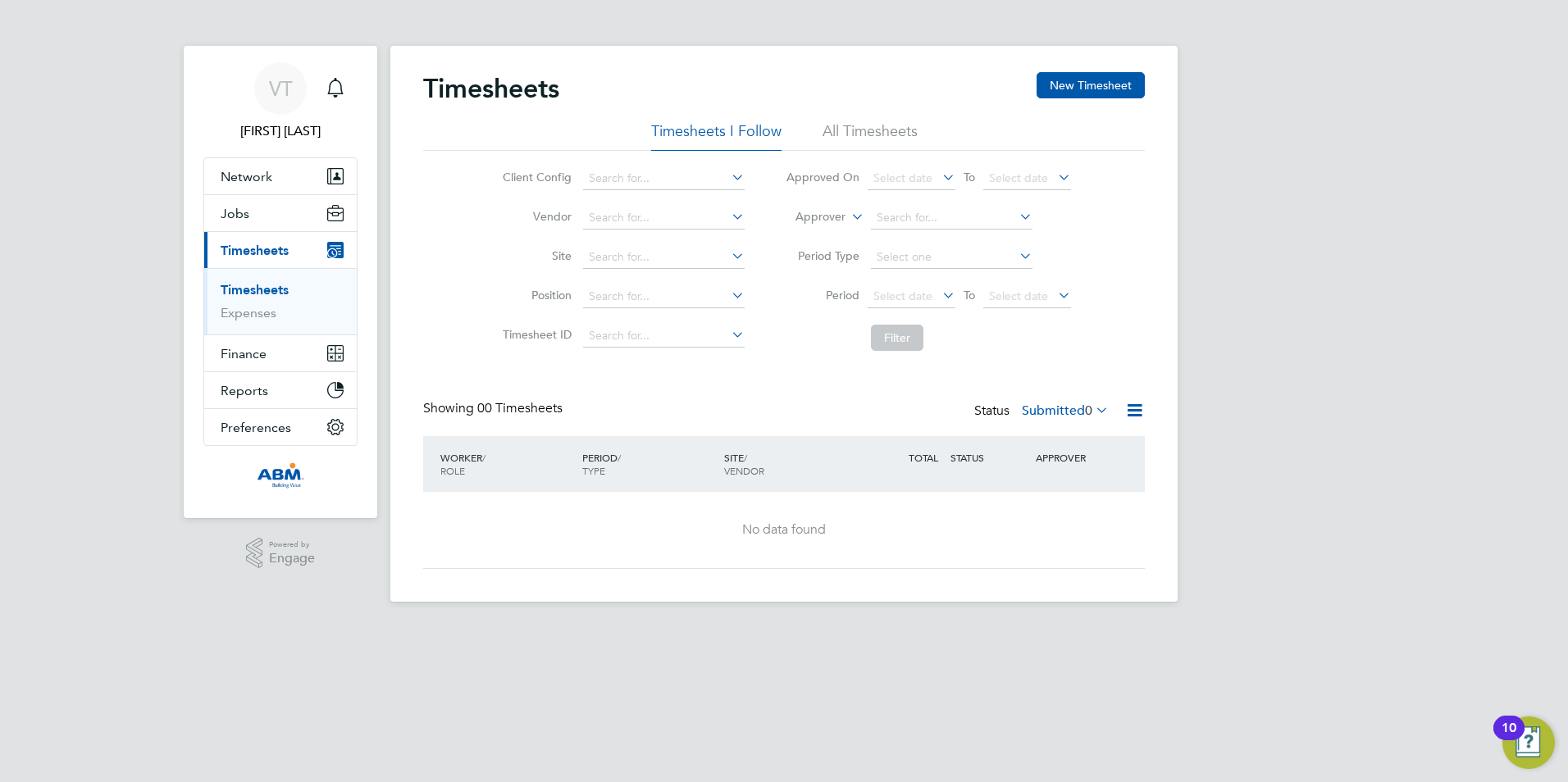 click on "ABM - Technical : Temp" 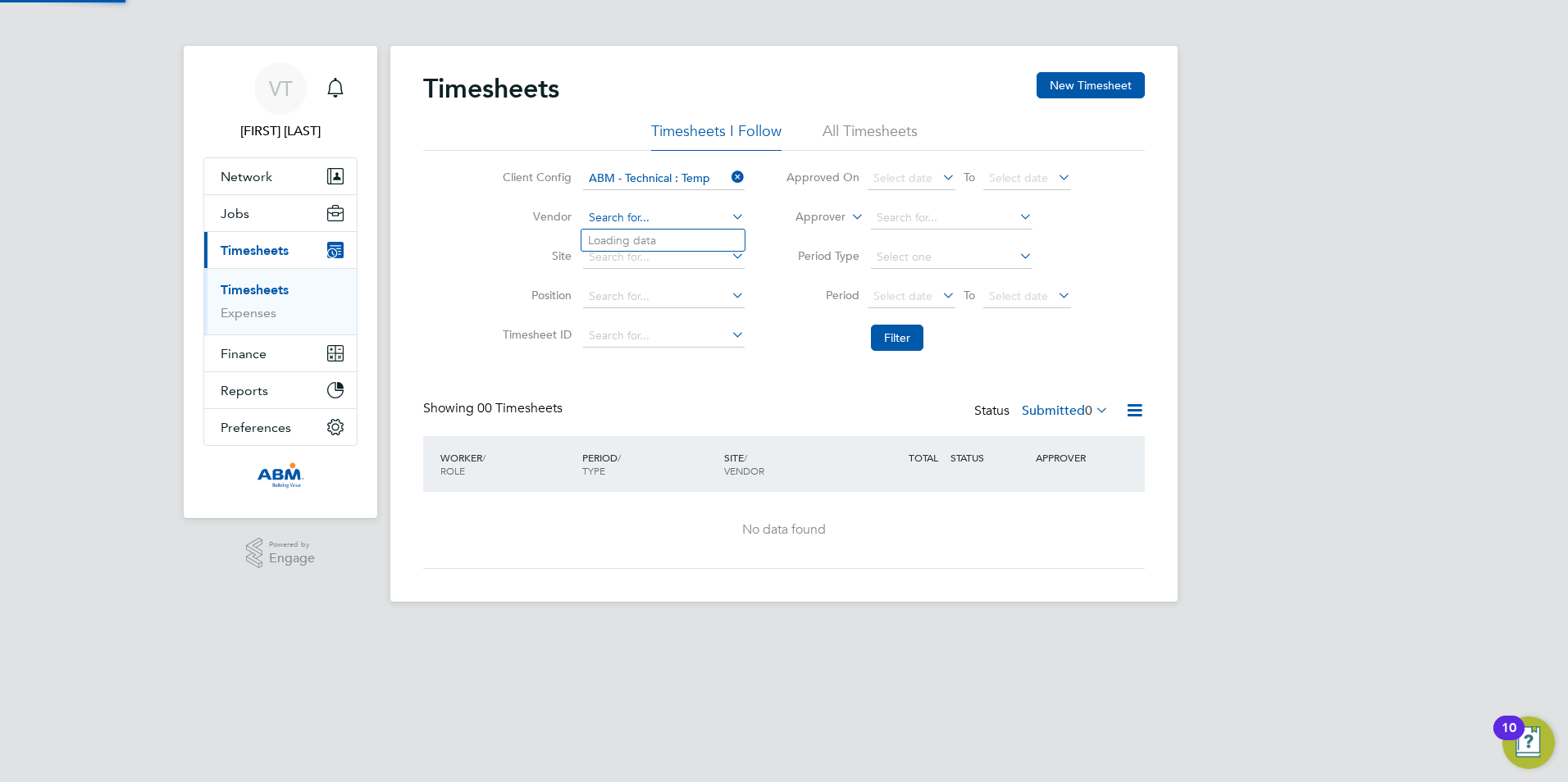 click 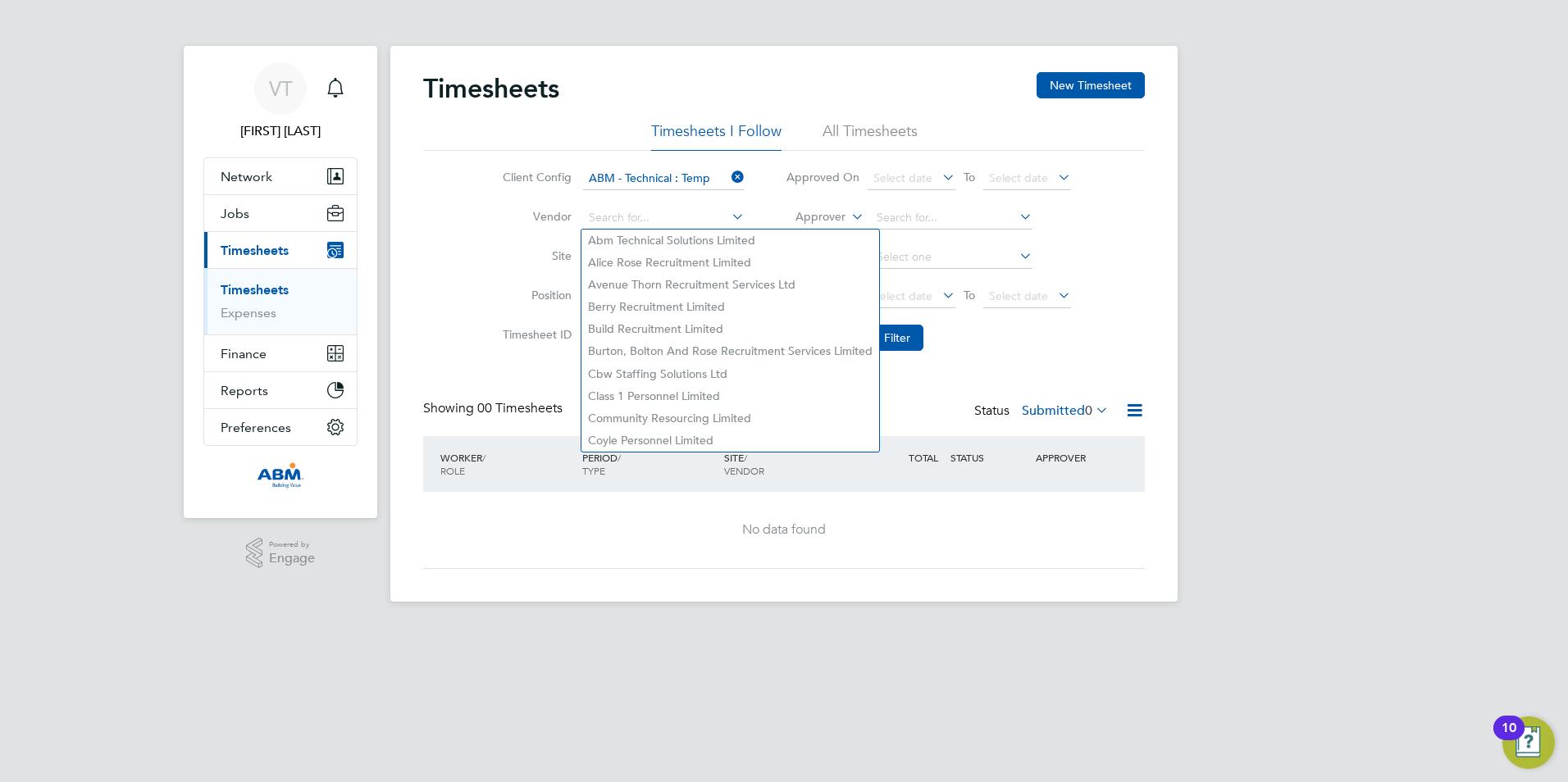 click on "Position" 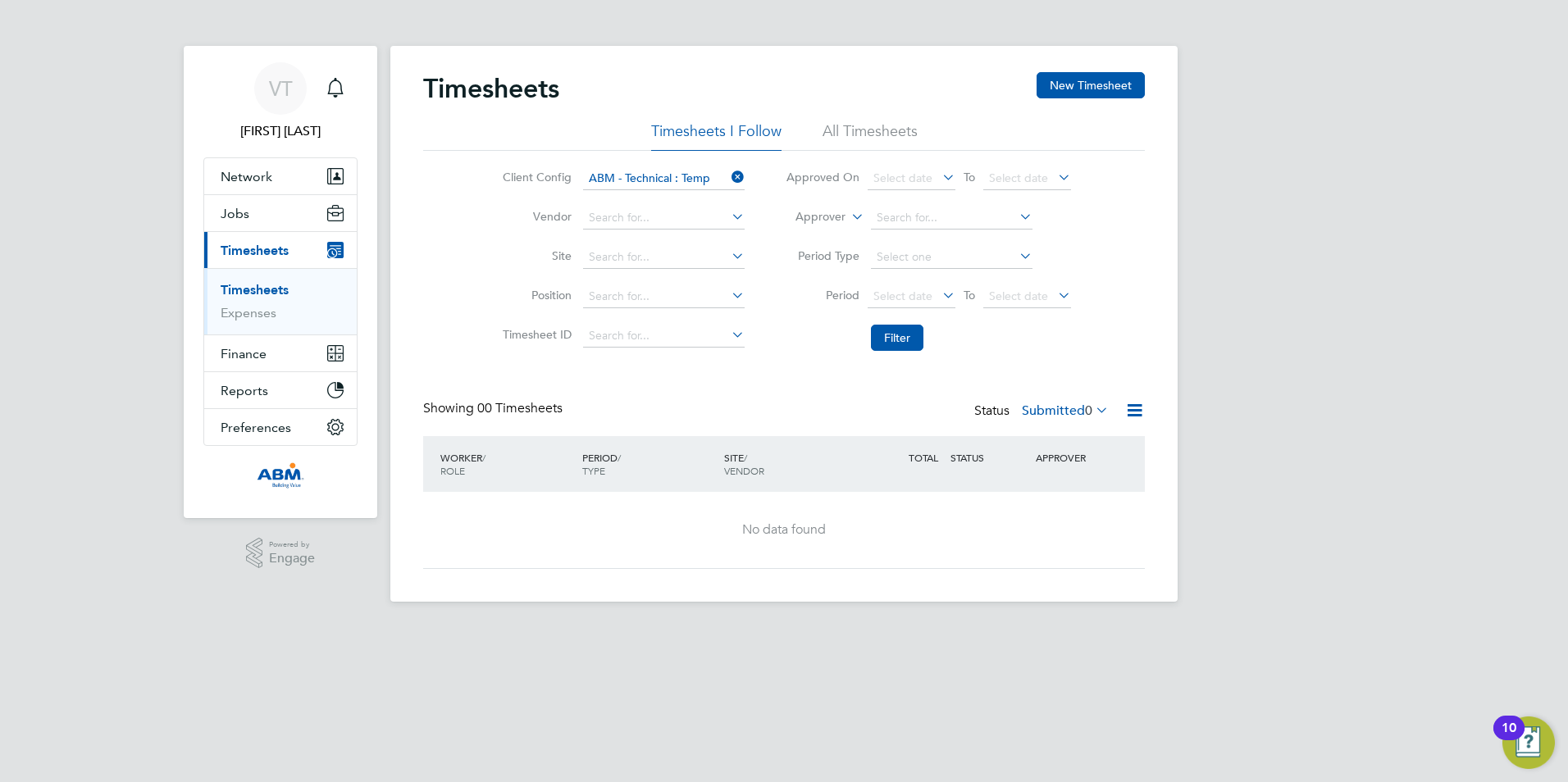 click 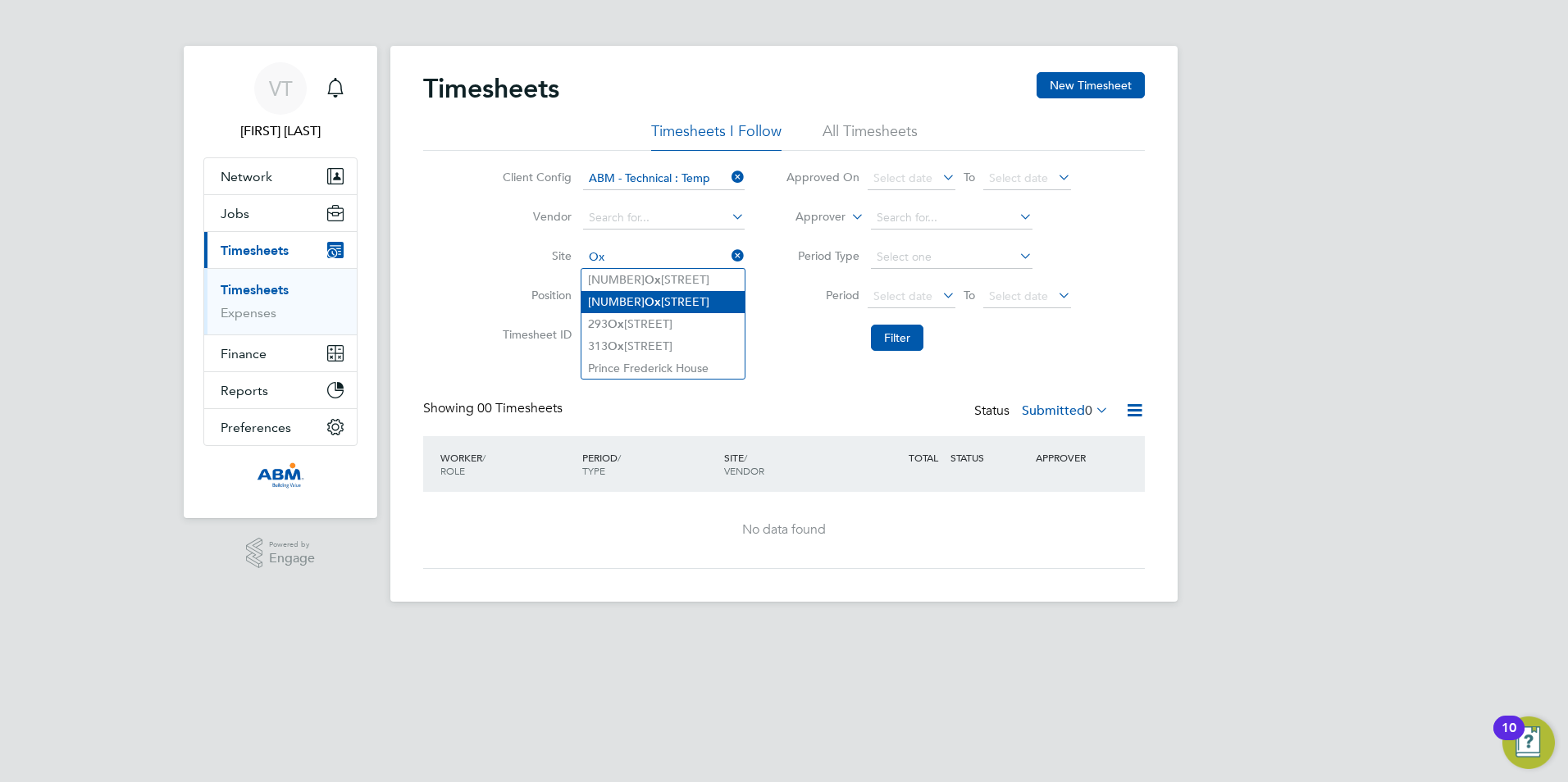 click on "[NUMBER] [STREET]" 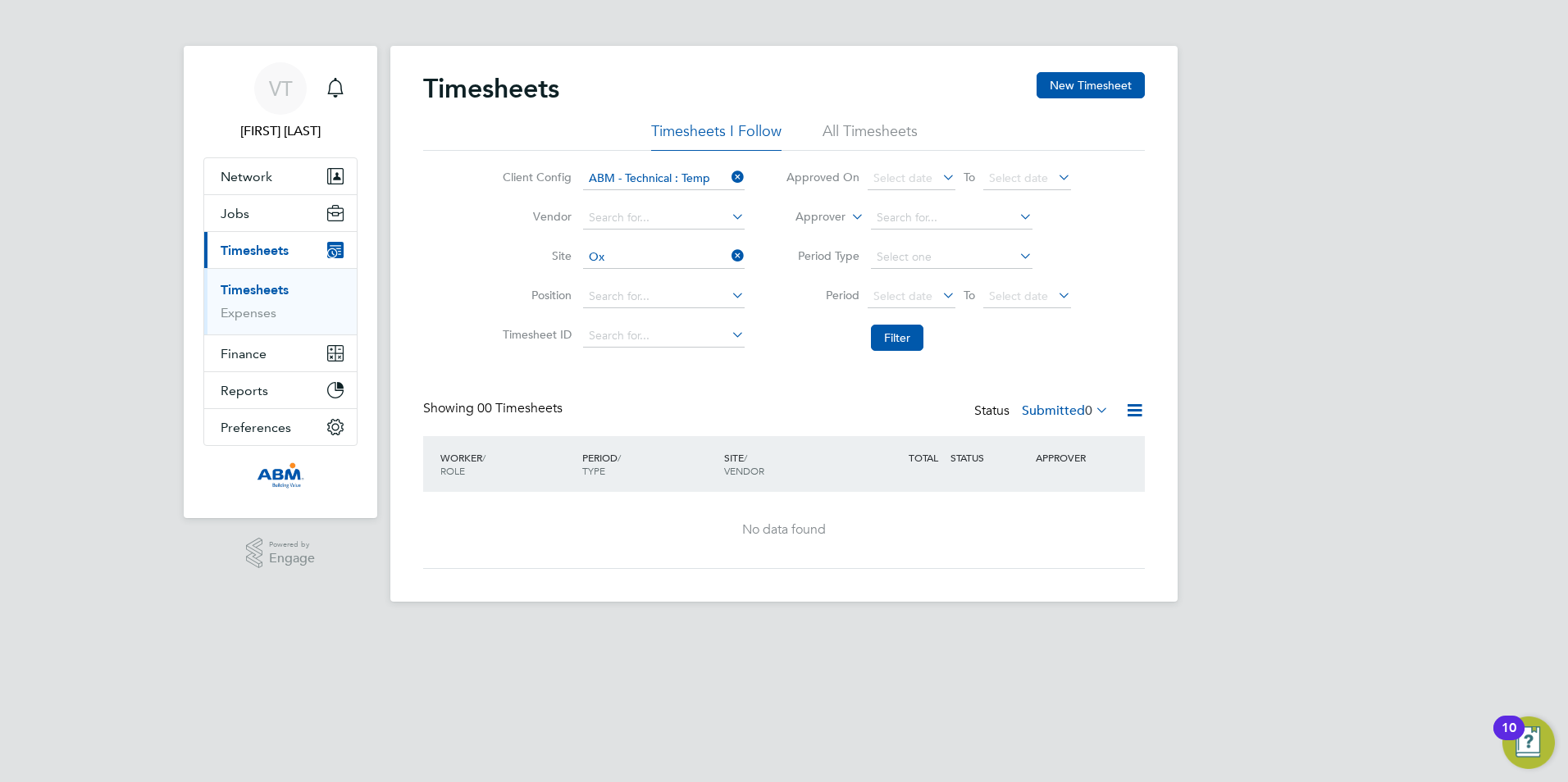 type on "[NUMBER] [STREET]" 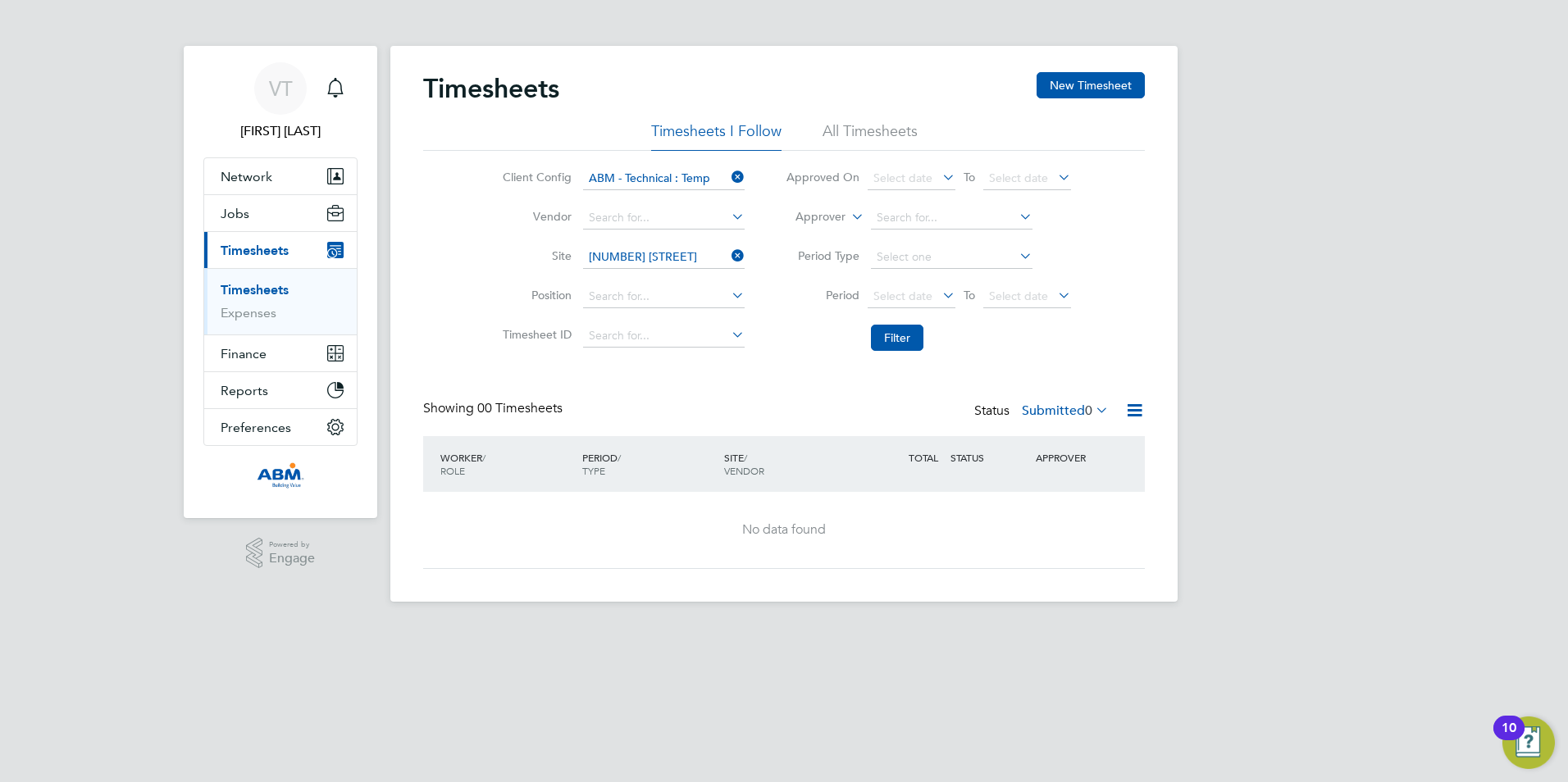 click 